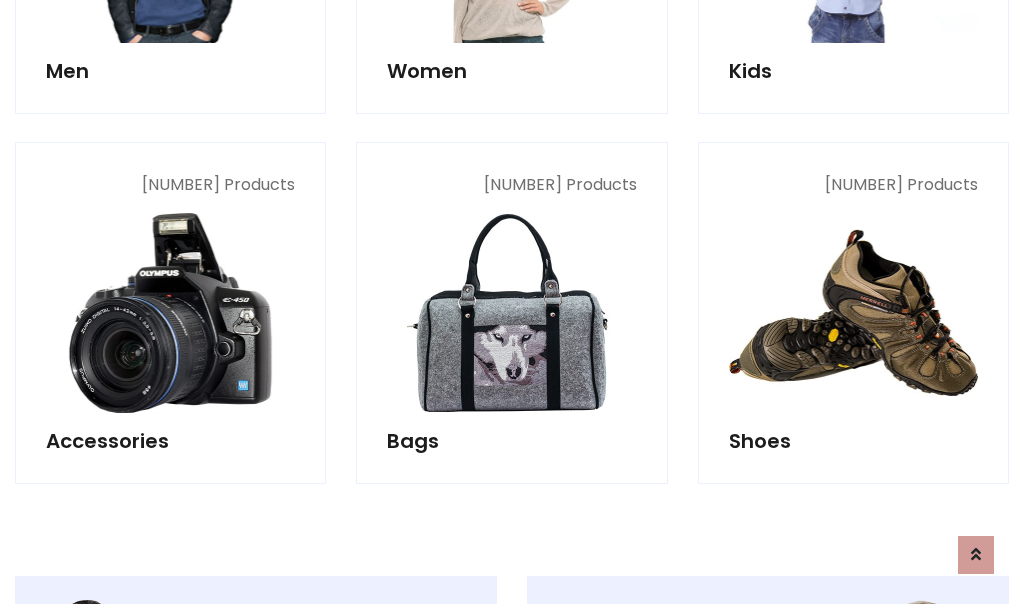 scroll, scrollTop: 853, scrollLeft: 0, axis: vertical 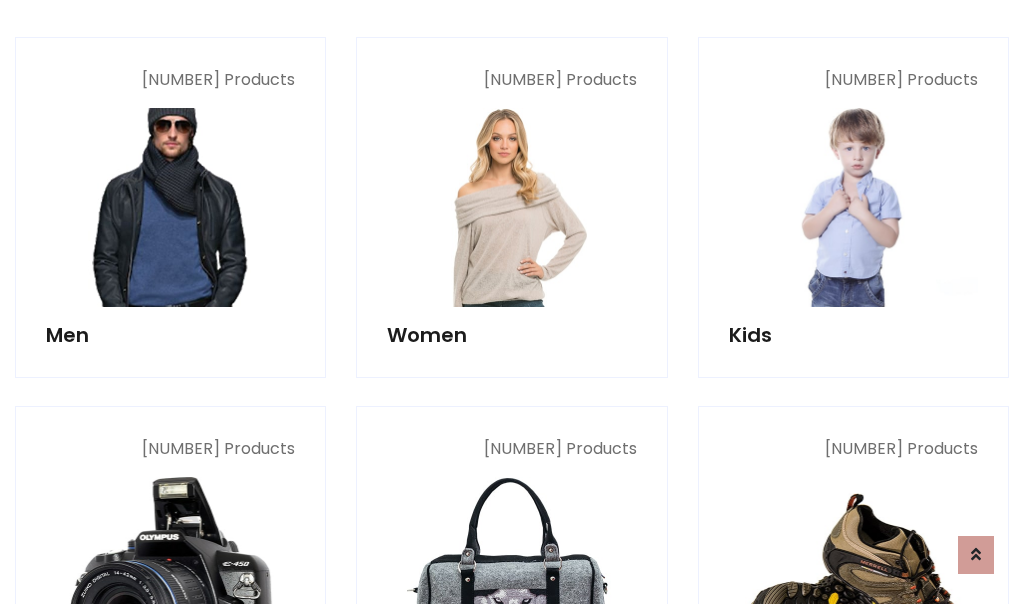 click at bounding box center [170, 207] 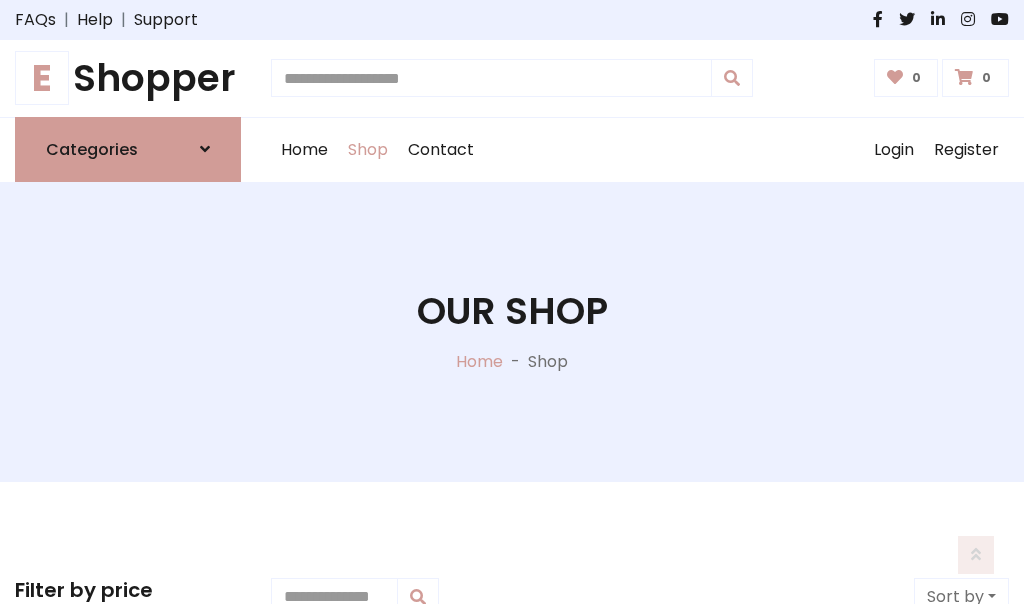 scroll, scrollTop: 807, scrollLeft: 0, axis: vertical 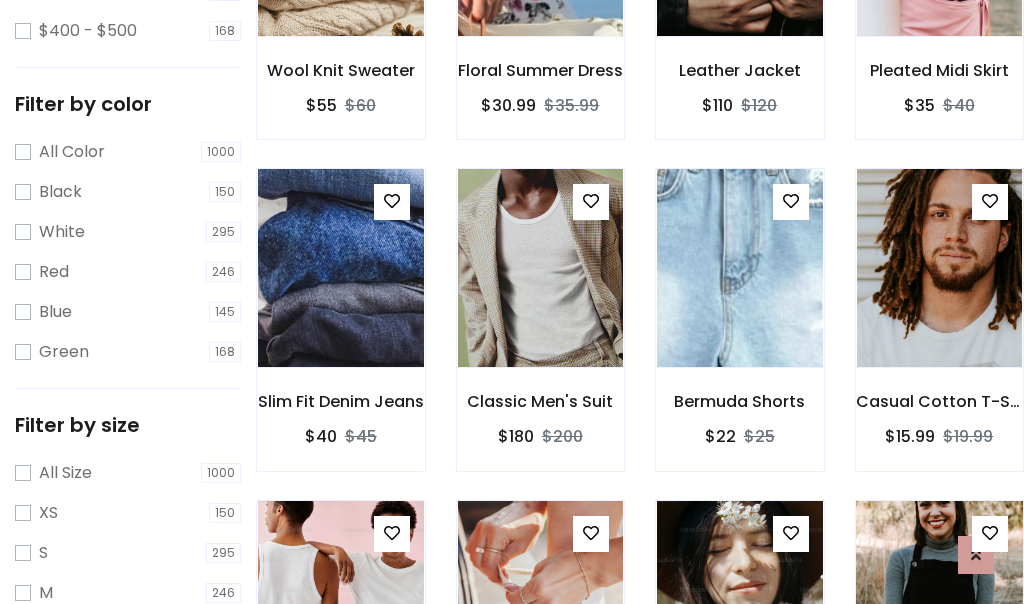 click at bounding box center [939, 600] 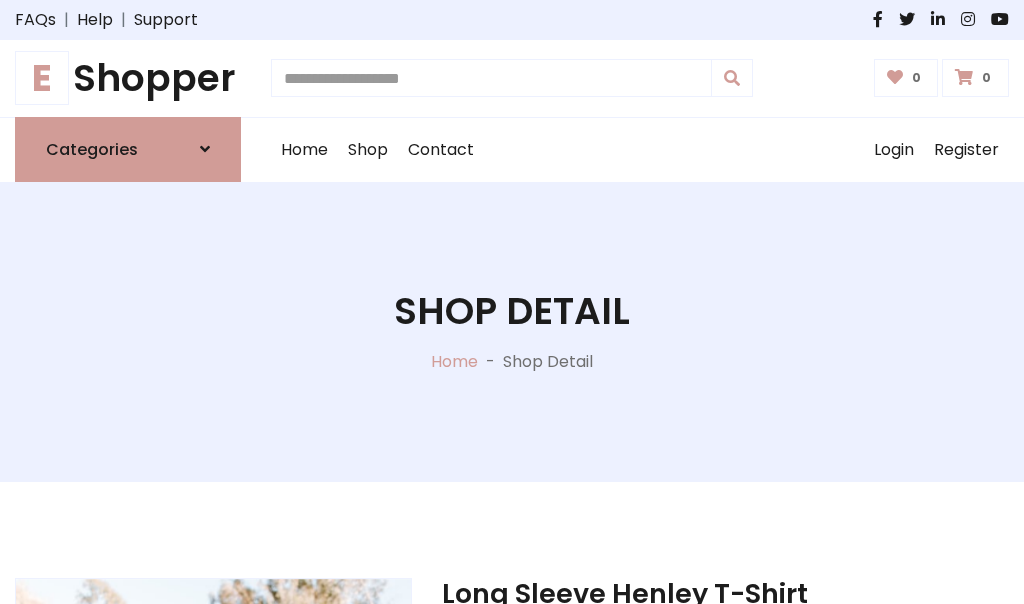 scroll, scrollTop: 0, scrollLeft: 0, axis: both 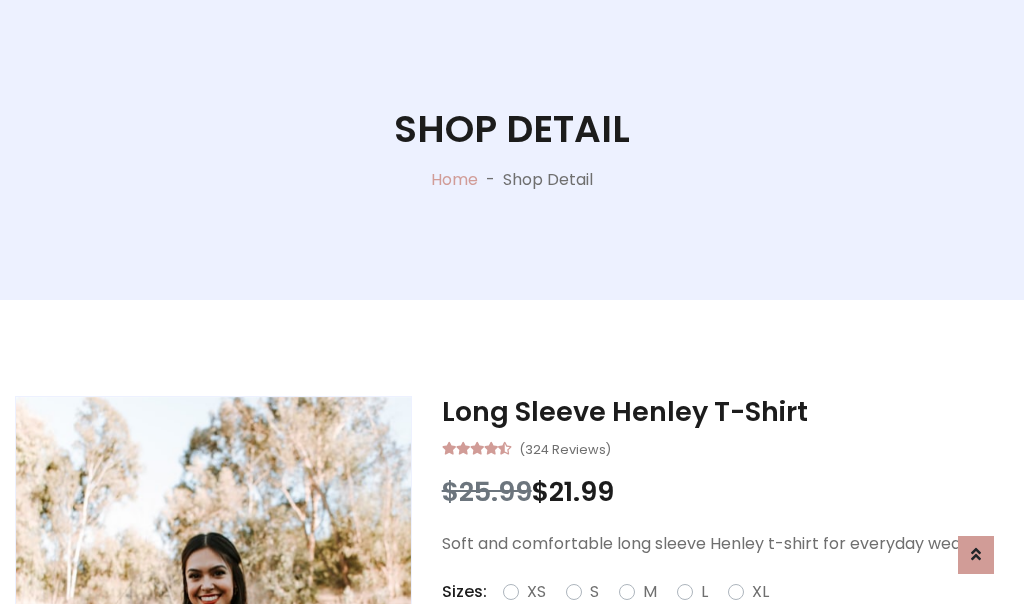 click on "Red" at bounding box center (732, 616) 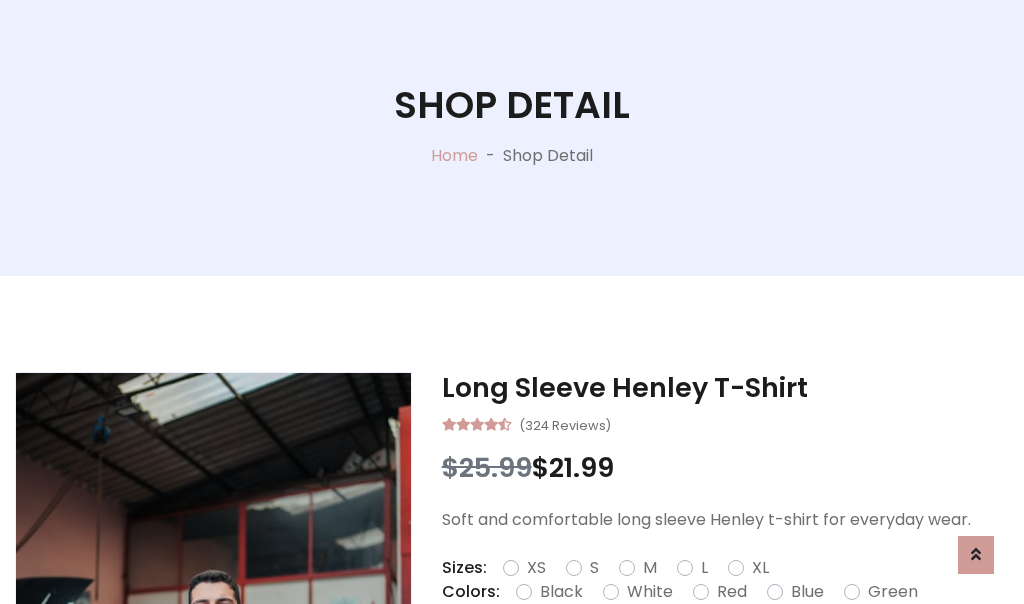 click on "Add To Cart" at bounding box center [663, 655] 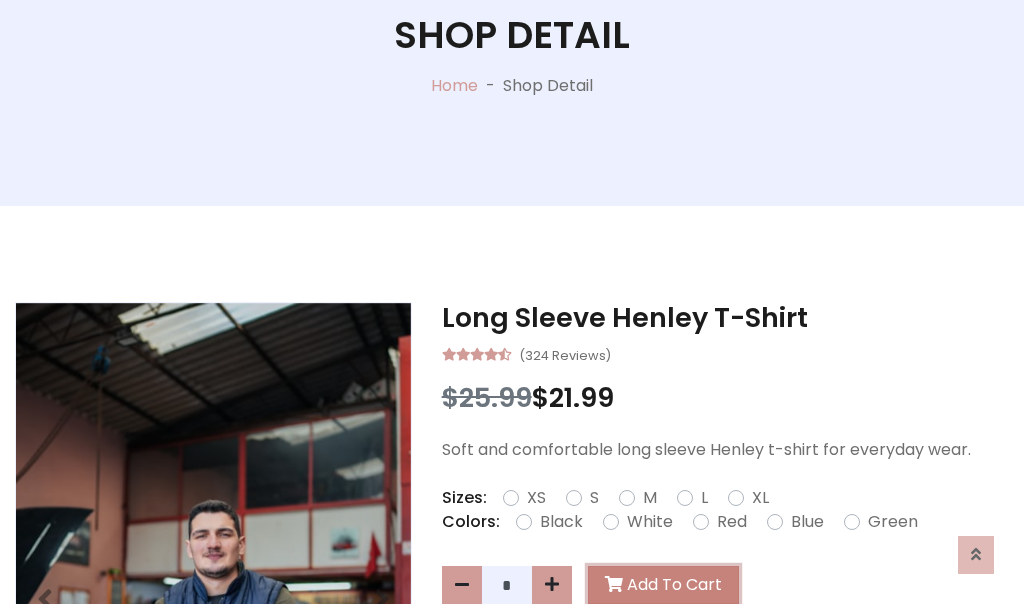 scroll, scrollTop: 0, scrollLeft: 0, axis: both 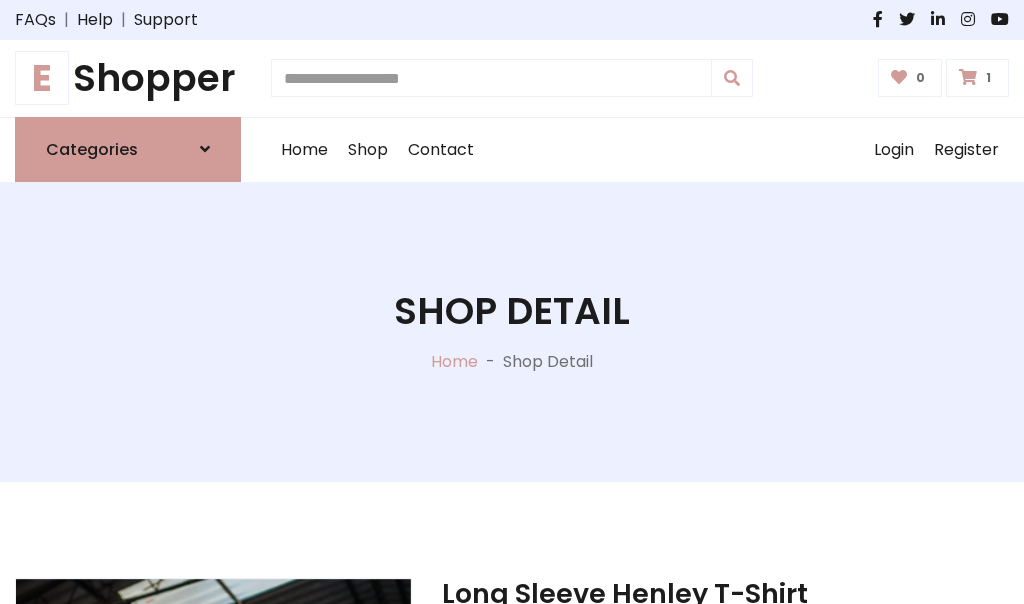 click at bounding box center (968, 77) 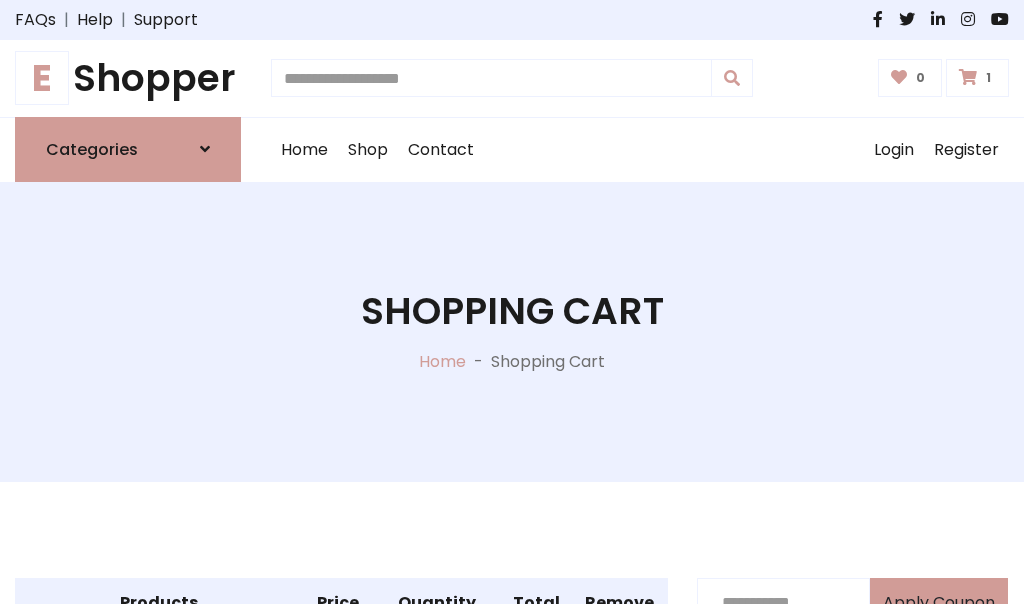 scroll, scrollTop: 474, scrollLeft: 0, axis: vertical 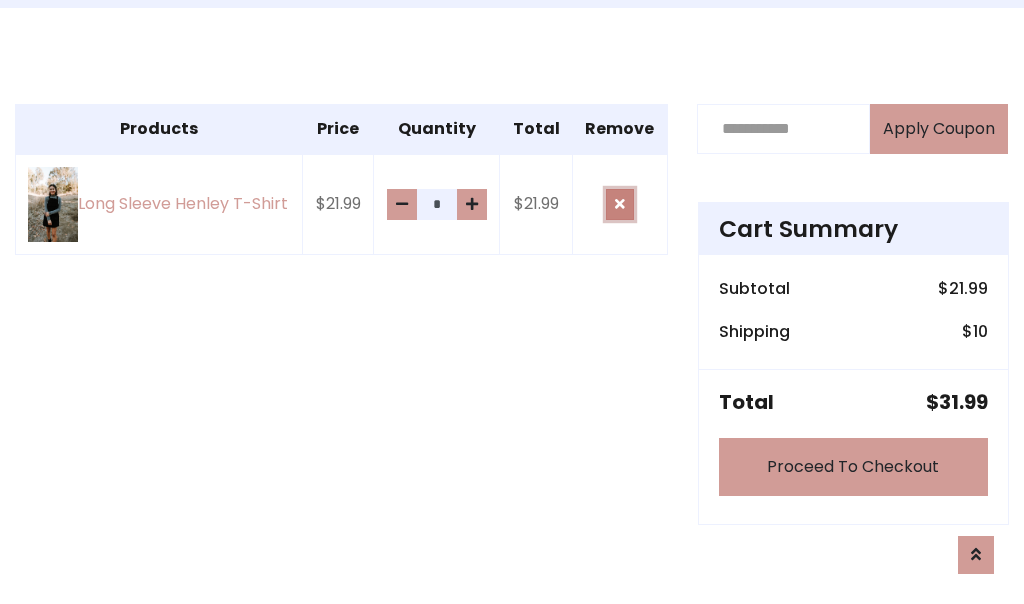 click at bounding box center (620, 204) 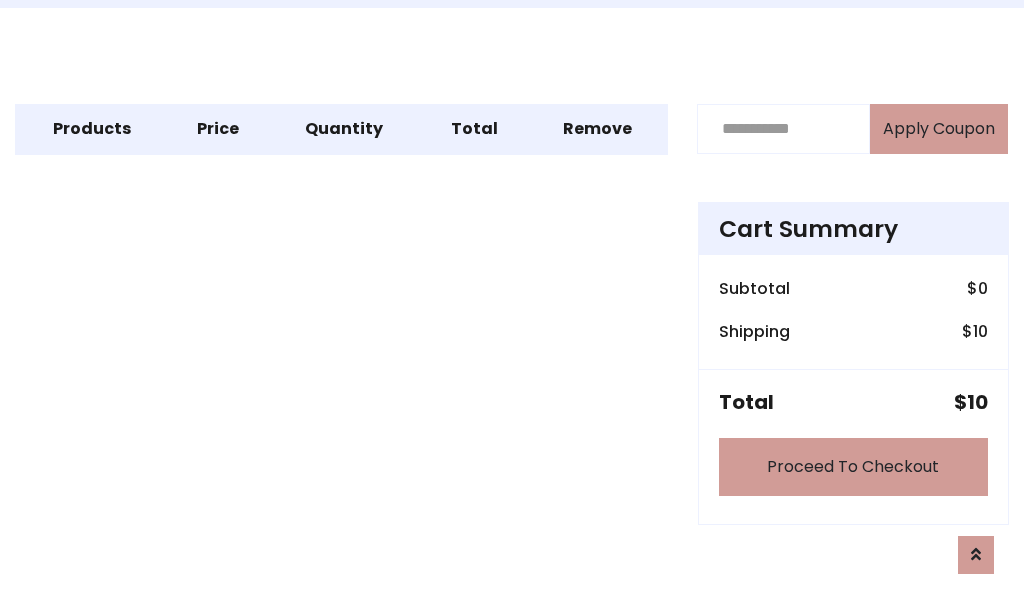 scroll, scrollTop: 247, scrollLeft: 0, axis: vertical 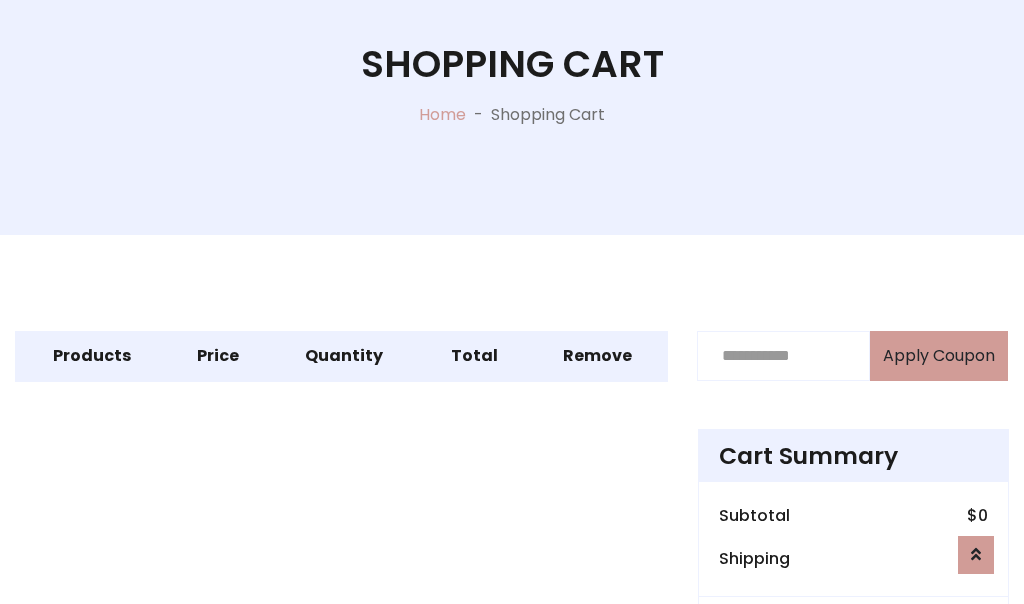 click on "Proceed To Checkout" at bounding box center (853, 694) 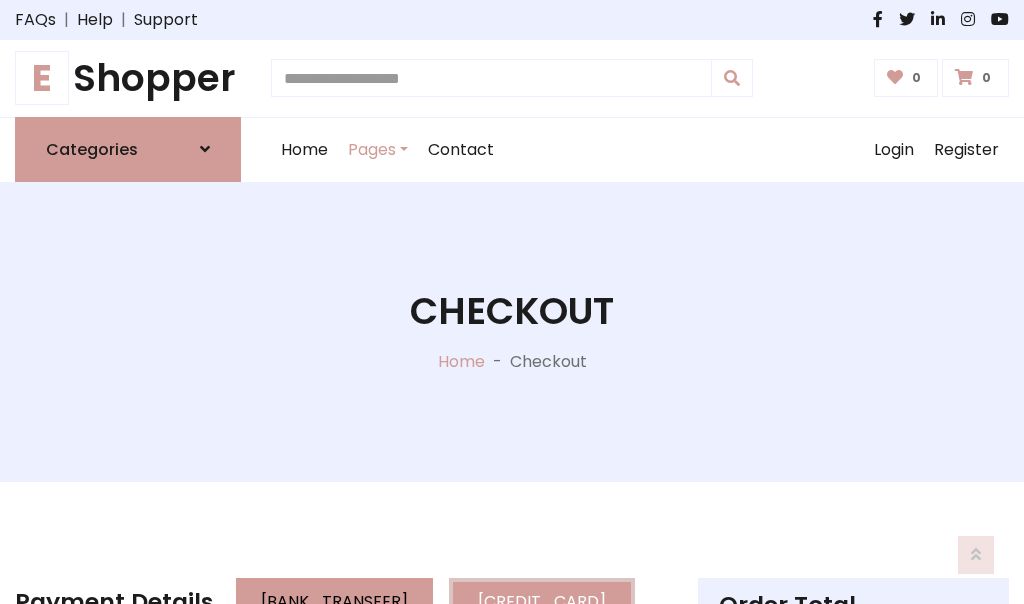 scroll, scrollTop: 137, scrollLeft: 0, axis: vertical 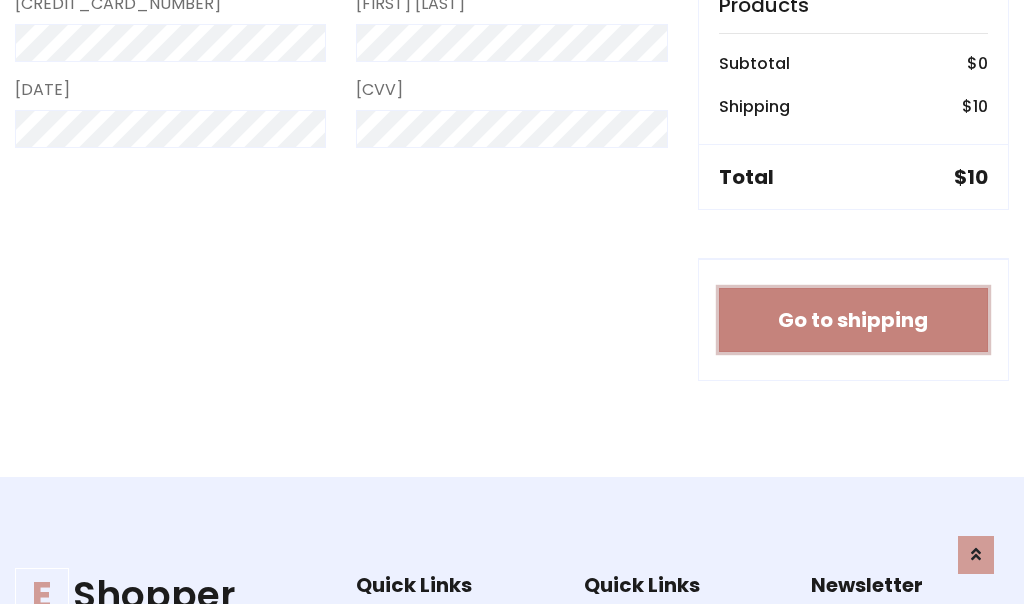 click on "Go to shipping" at bounding box center (853, 320) 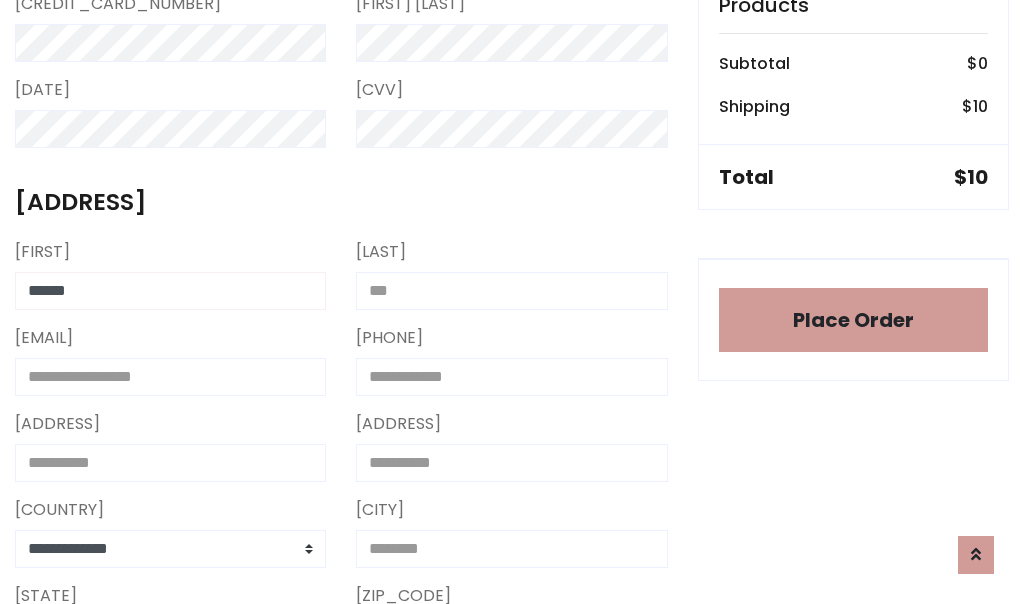 type on "******" 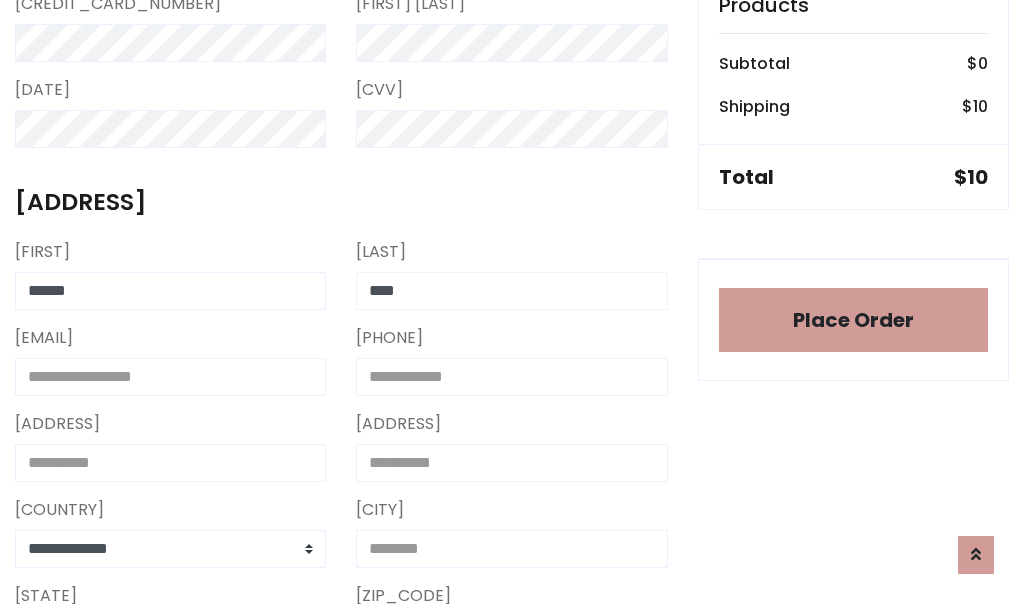 type on "****" 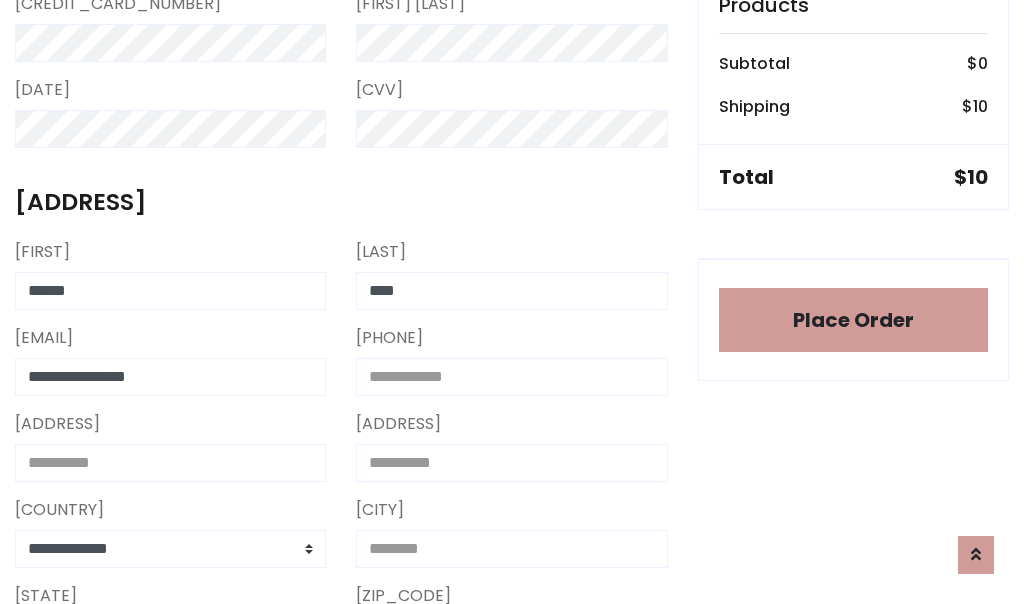 type on "**********" 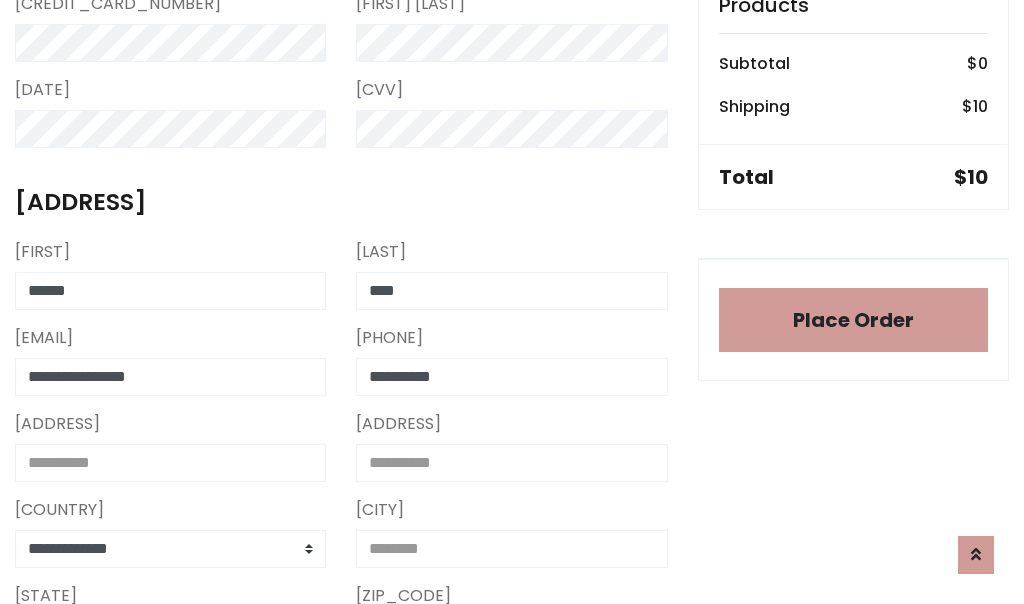 type on "**********" 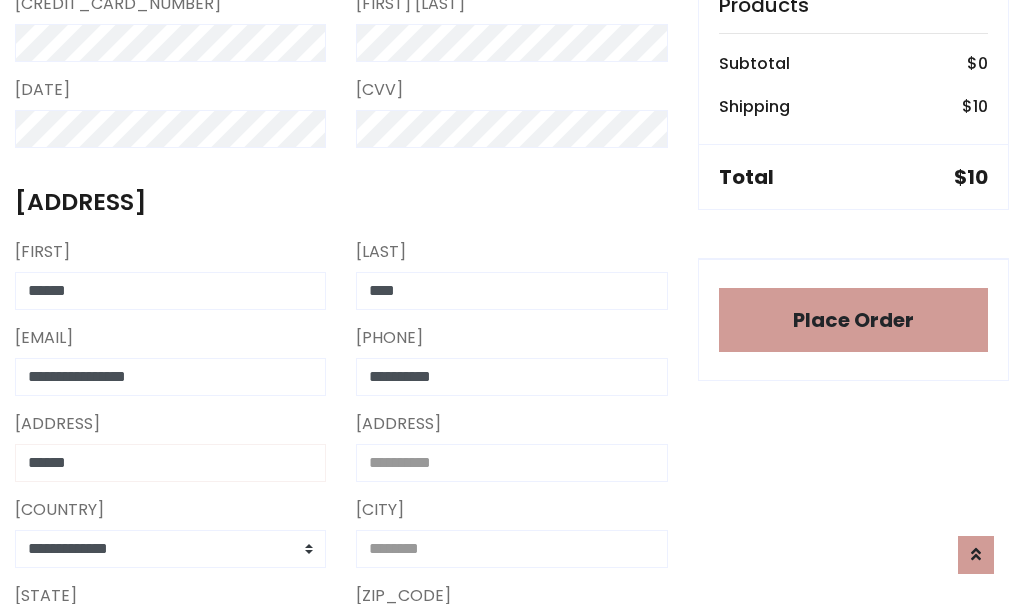 type on "******" 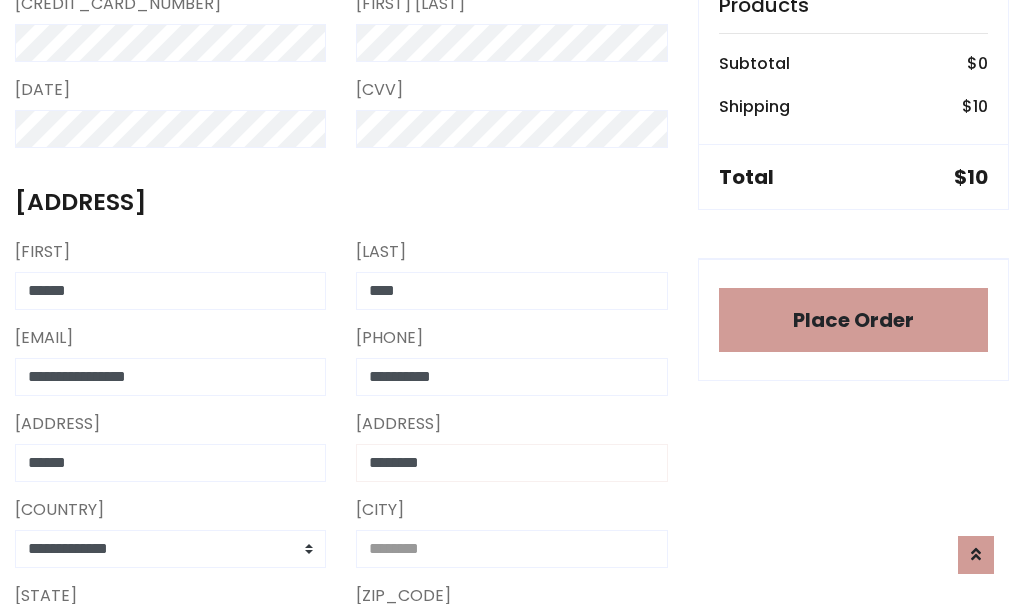 type on "********" 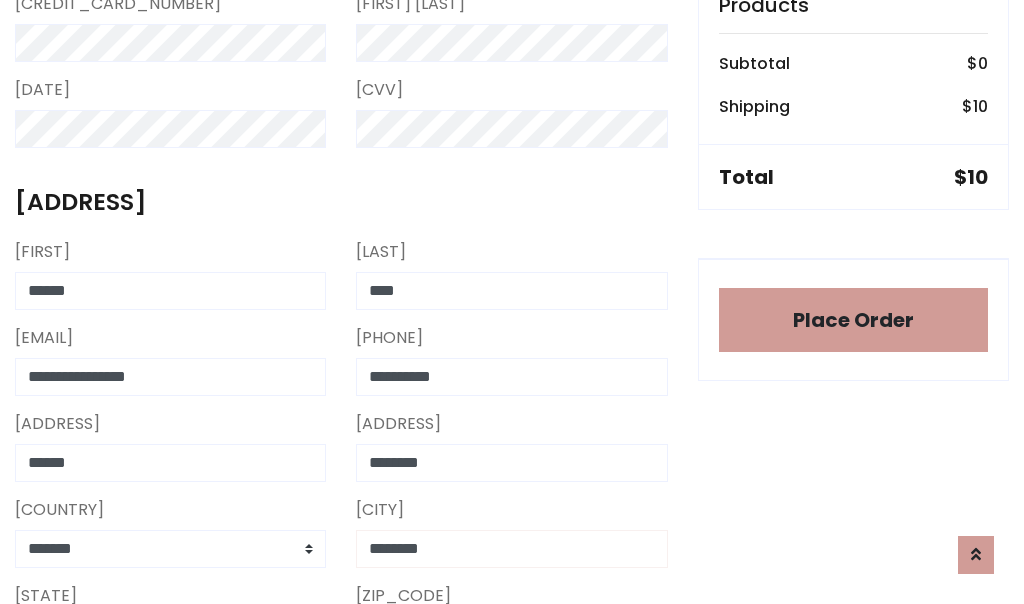 type on "********" 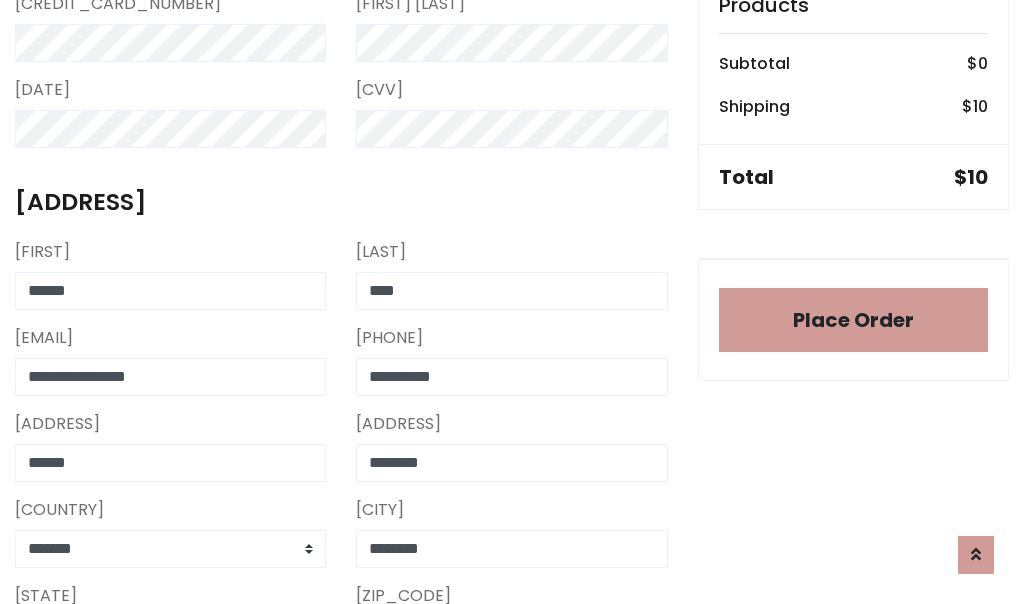 scroll, scrollTop: 991, scrollLeft: 0, axis: vertical 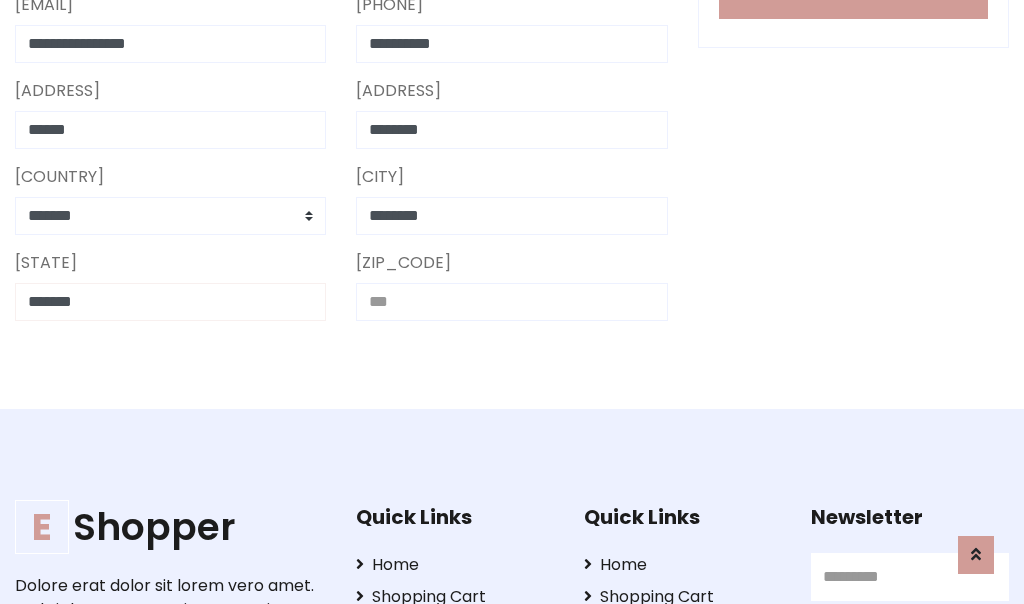 type on "*******" 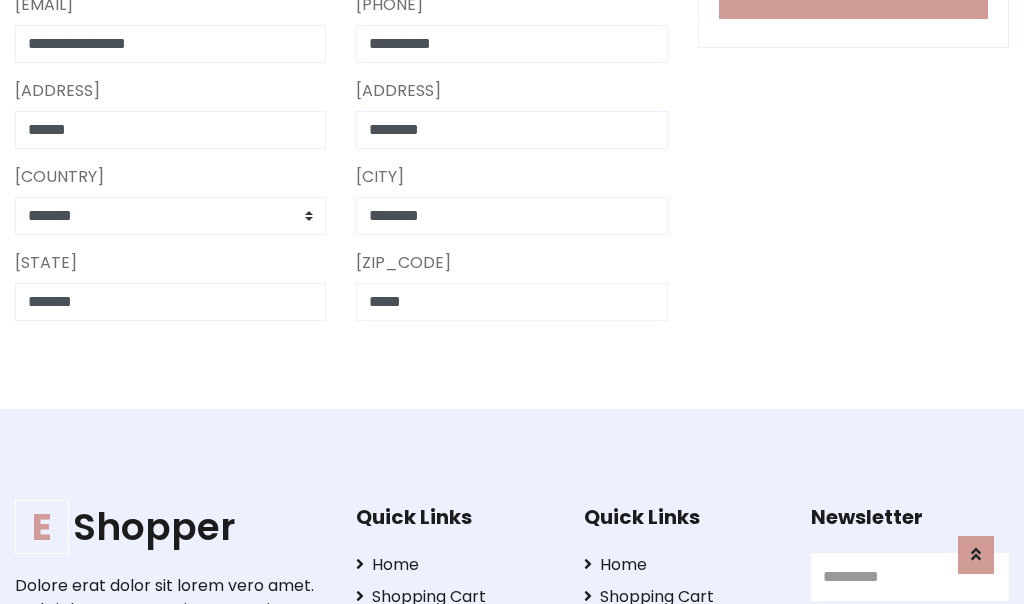 scroll, scrollTop: 403, scrollLeft: 0, axis: vertical 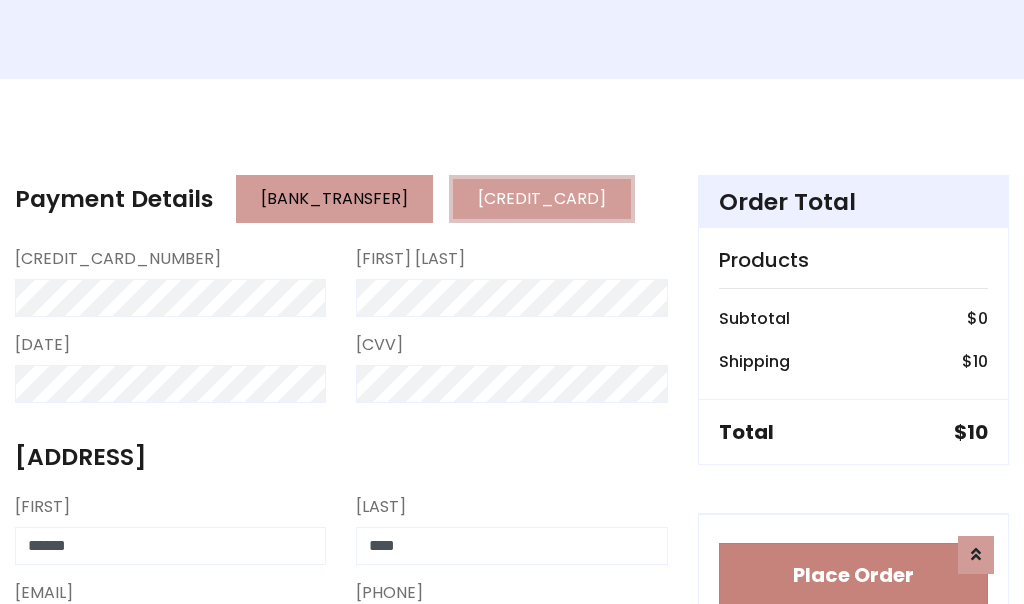 type on "*****" 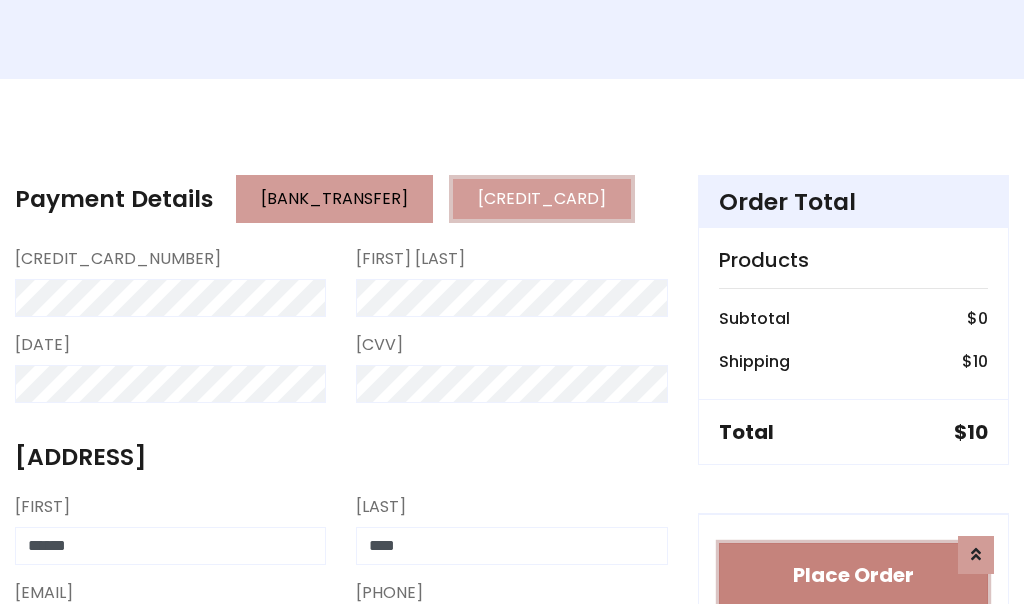 click on "Place Order" at bounding box center (853, 575) 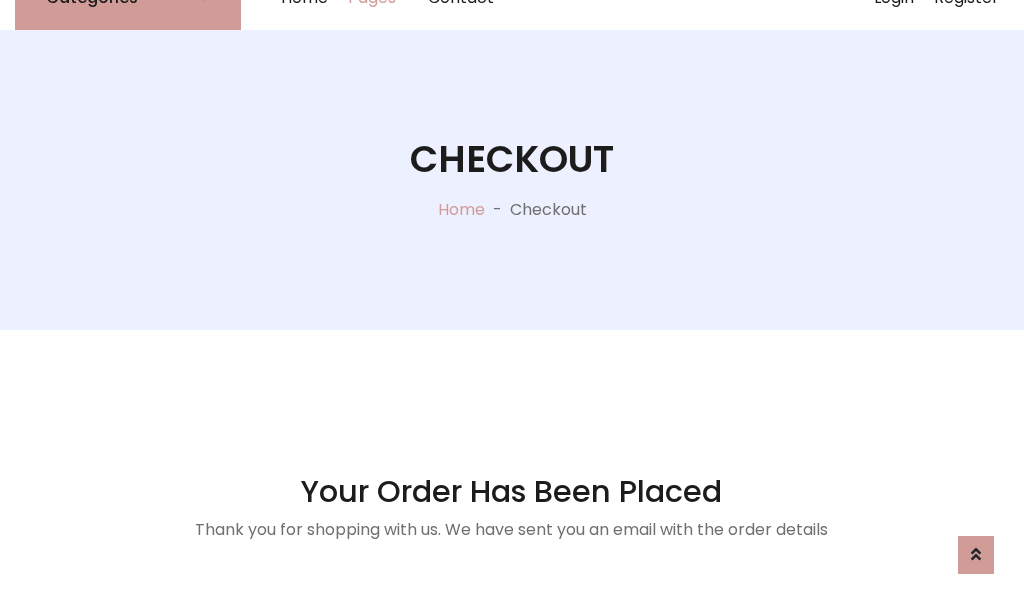 scroll, scrollTop: 0, scrollLeft: 0, axis: both 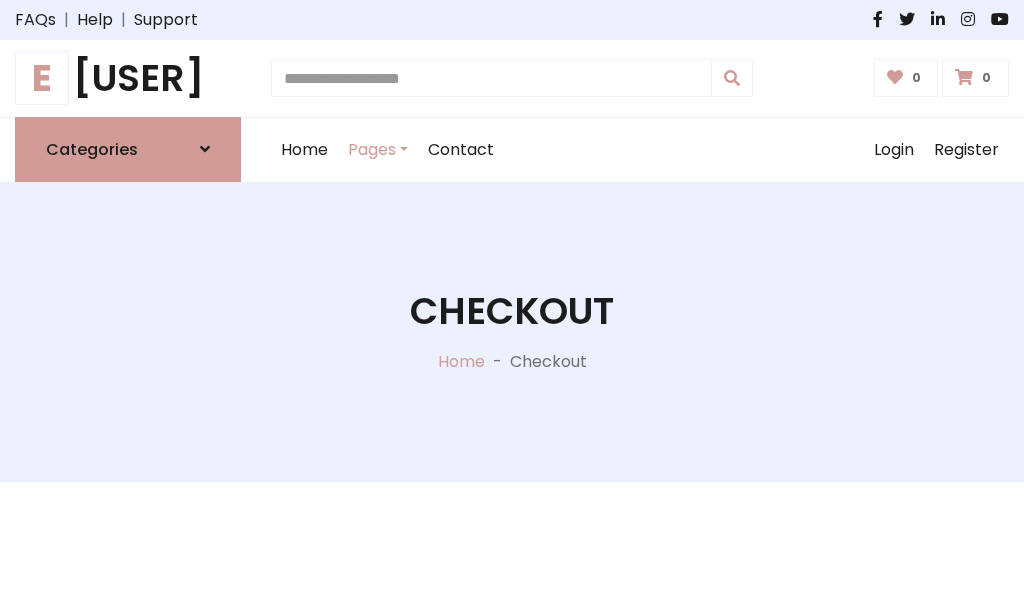 click on "E Shopper" at bounding box center (128, 78) 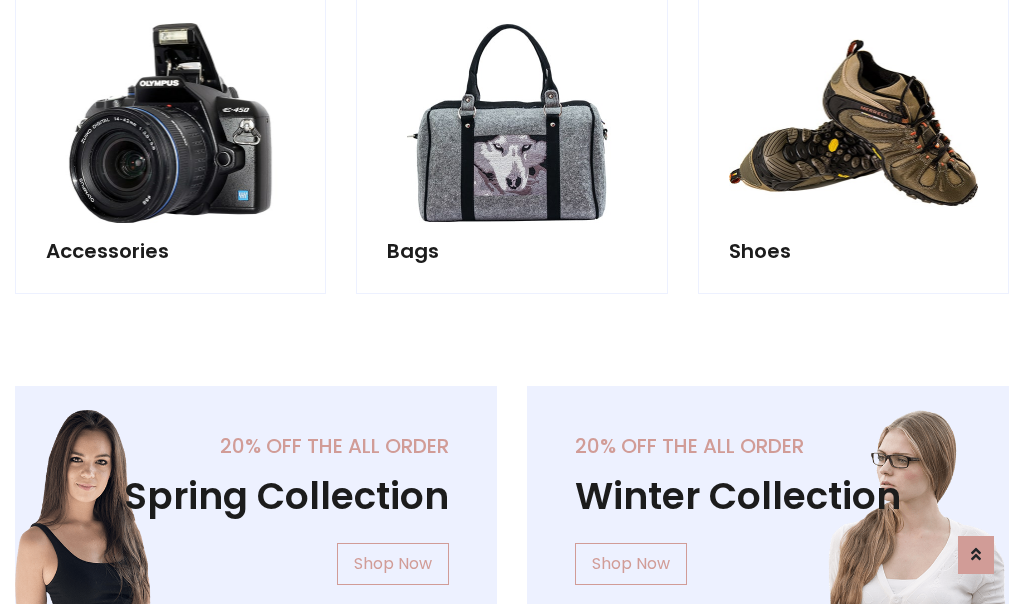 scroll, scrollTop: 770, scrollLeft: 0, axis: vertical 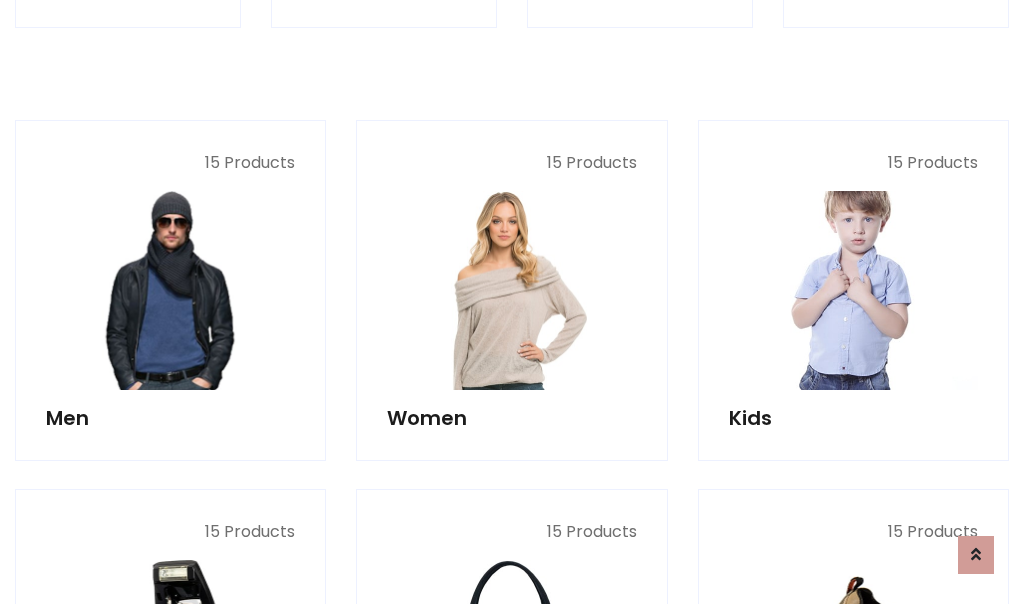 click at bounding box center [853, 290] 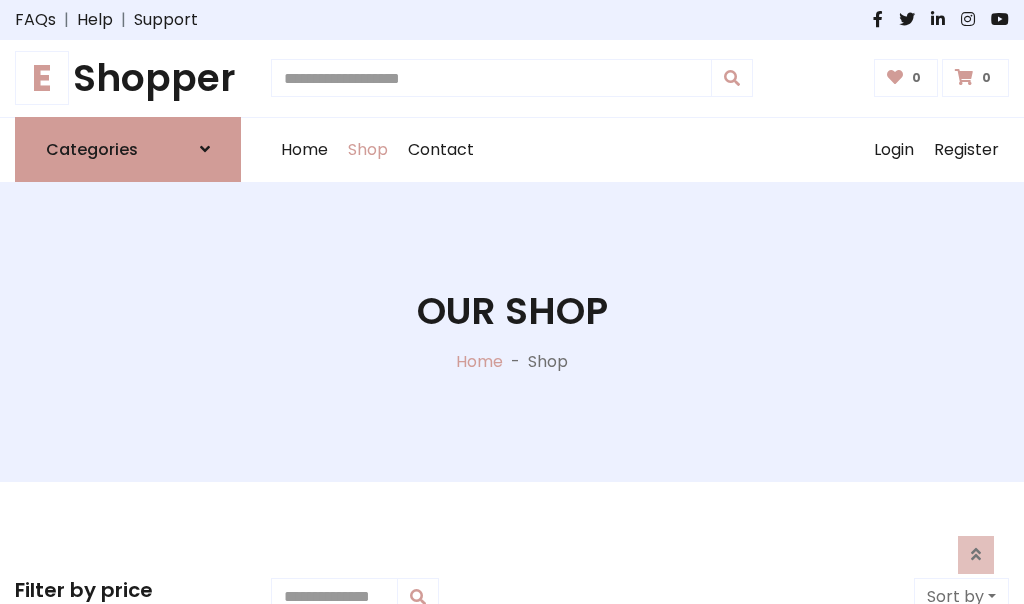 scroll, scrollTop: 549, scrollLeft: 0, axis: vertical 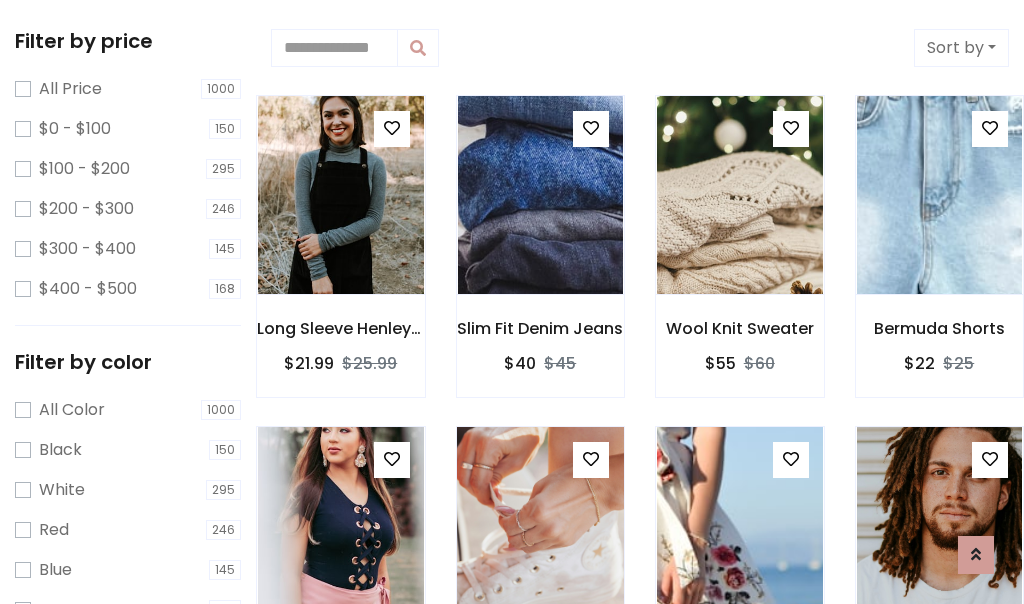 click at bounding box center [392, 128] 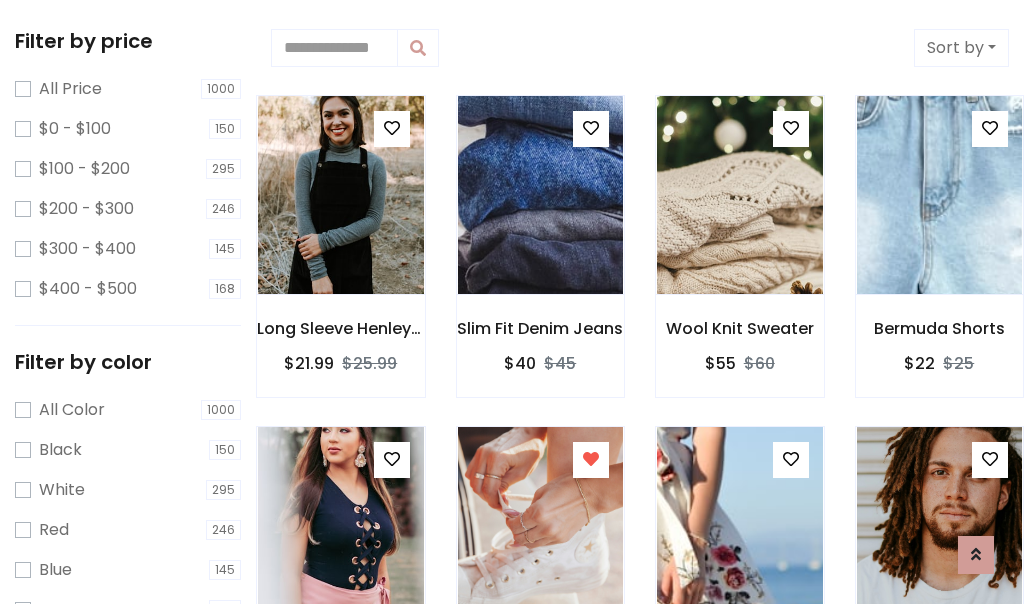 click at bounding box center (540, 858) 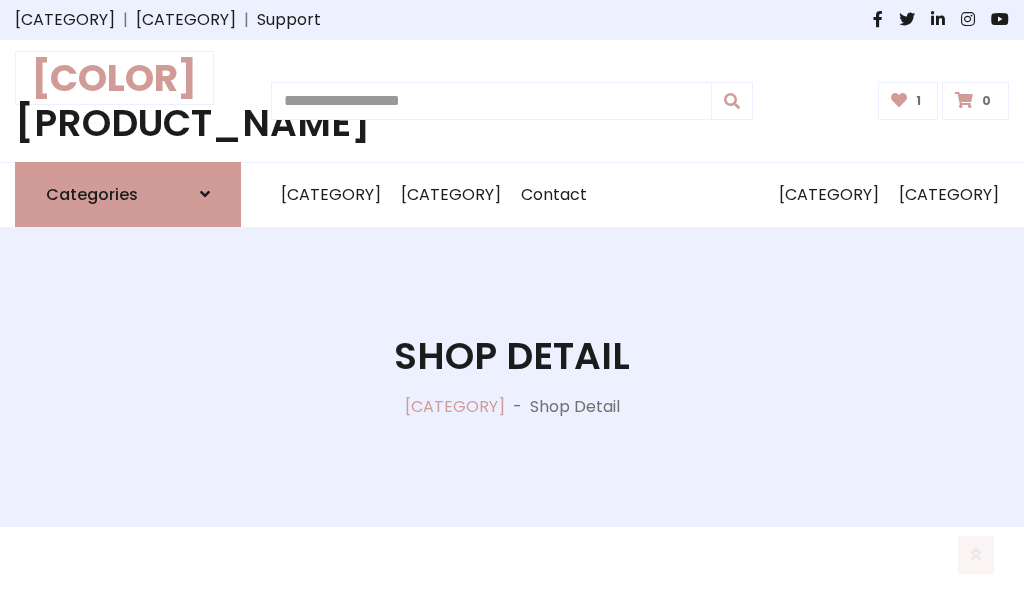 scroll, scrollTop: 262, scrollLeft: 0, axis: vertical 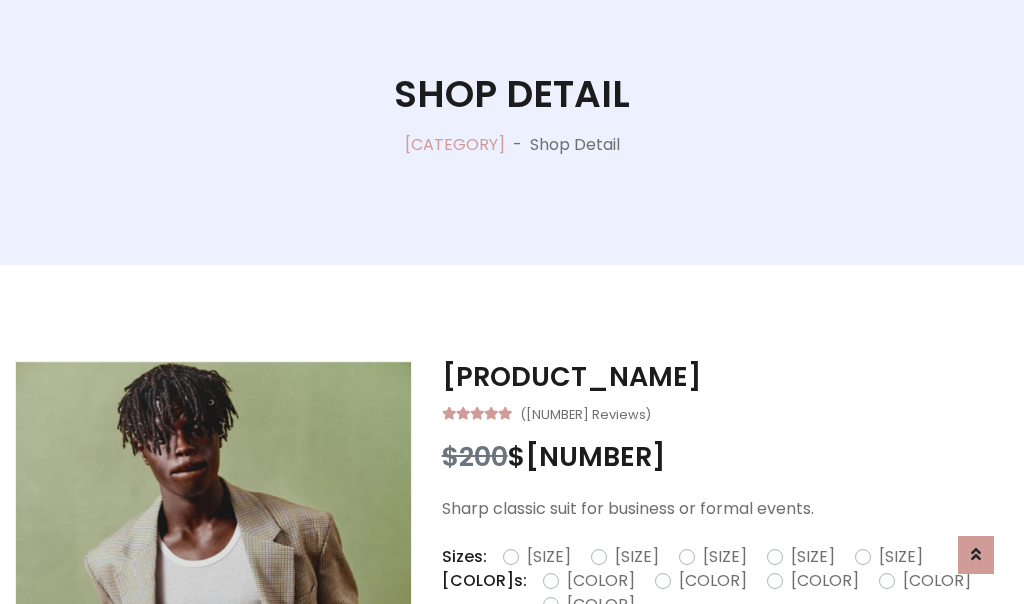 click on "[SIZE]" at bounding box center (901, 557) 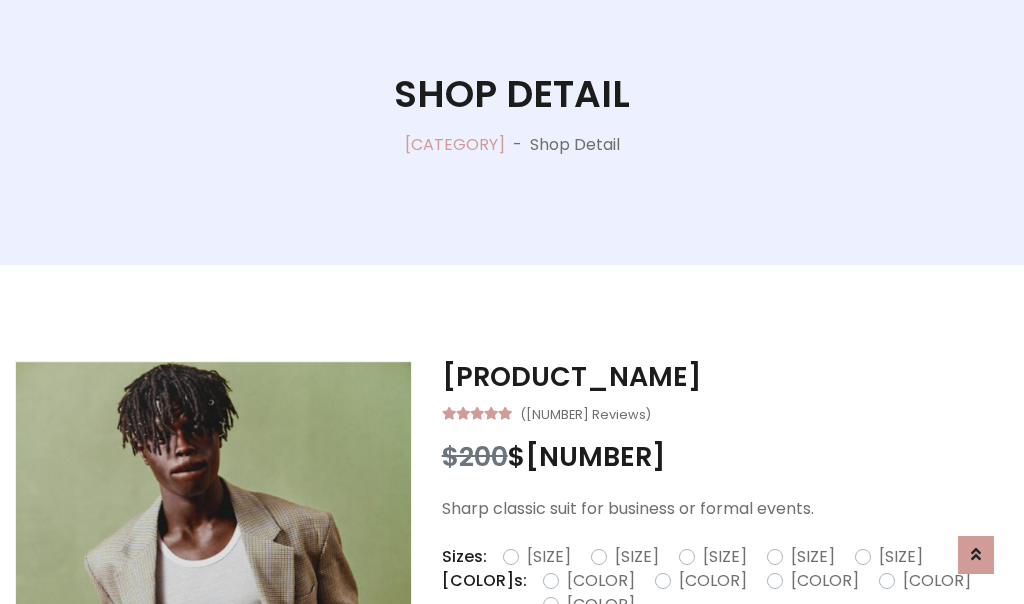 click on "Black" at bounding box center (601, 581) 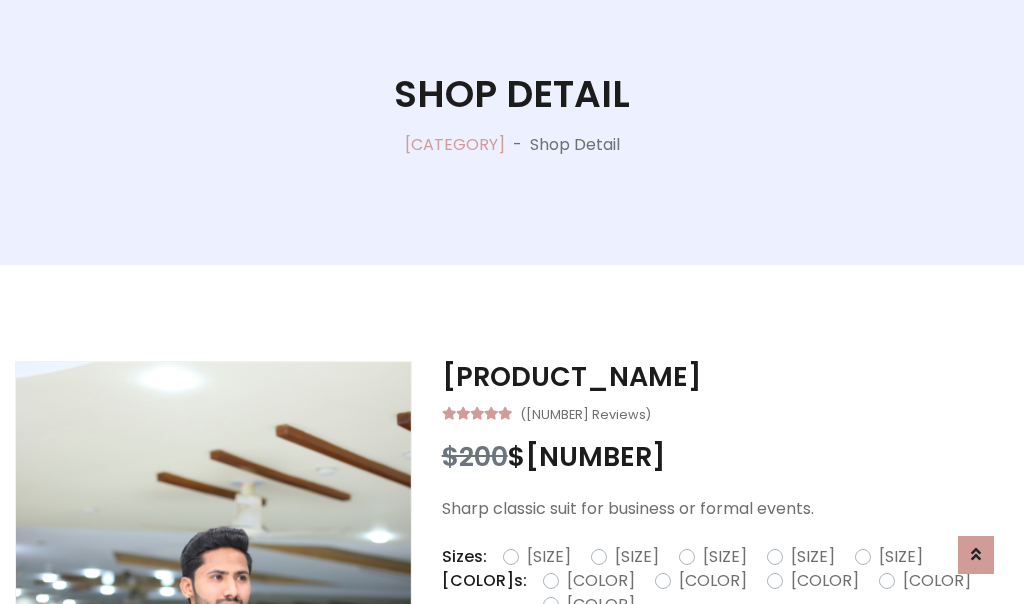 click on "Add To Cart" at bounding box center (663, 668) 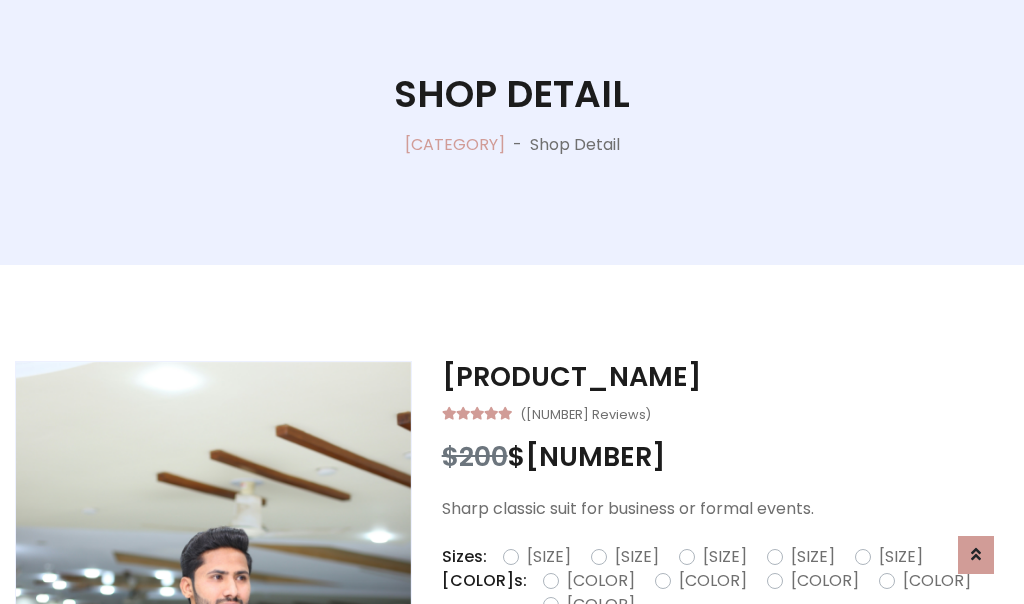 scroll, scrollTop: 0, scrollLeft: 0, axis: both 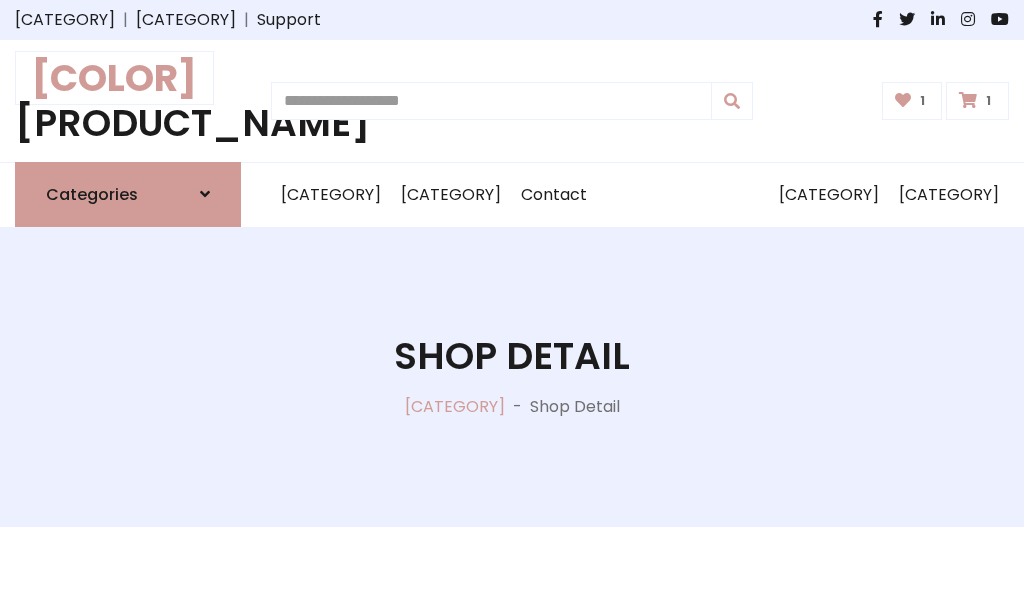 click at bounding box center (968, 100) 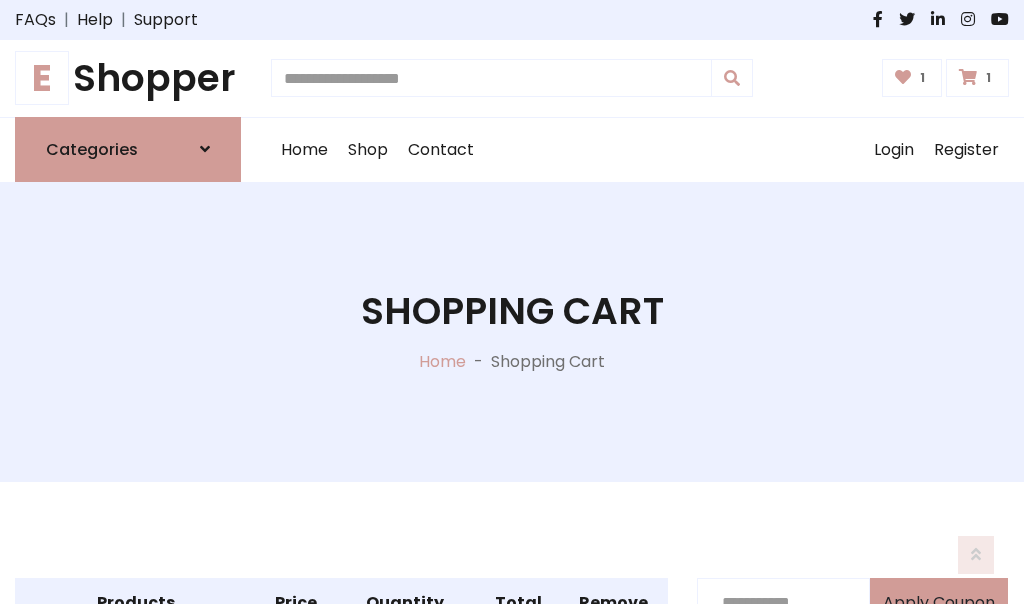 scroll, scrollTop: 570, scrollLeft: 0, axis: vertical 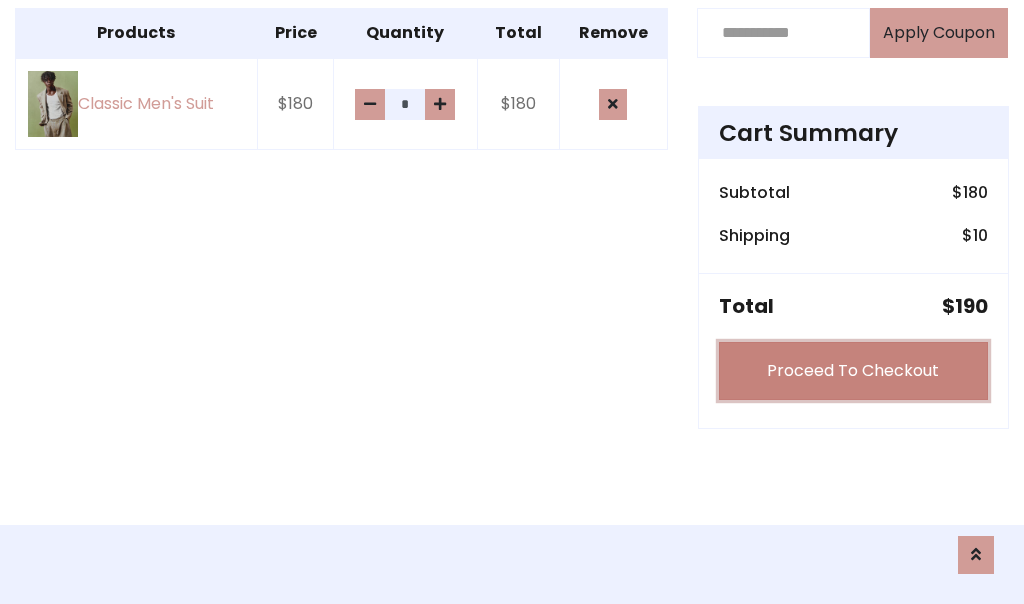 click on "Proceed To Checkout" at bounding box center (853, 371) 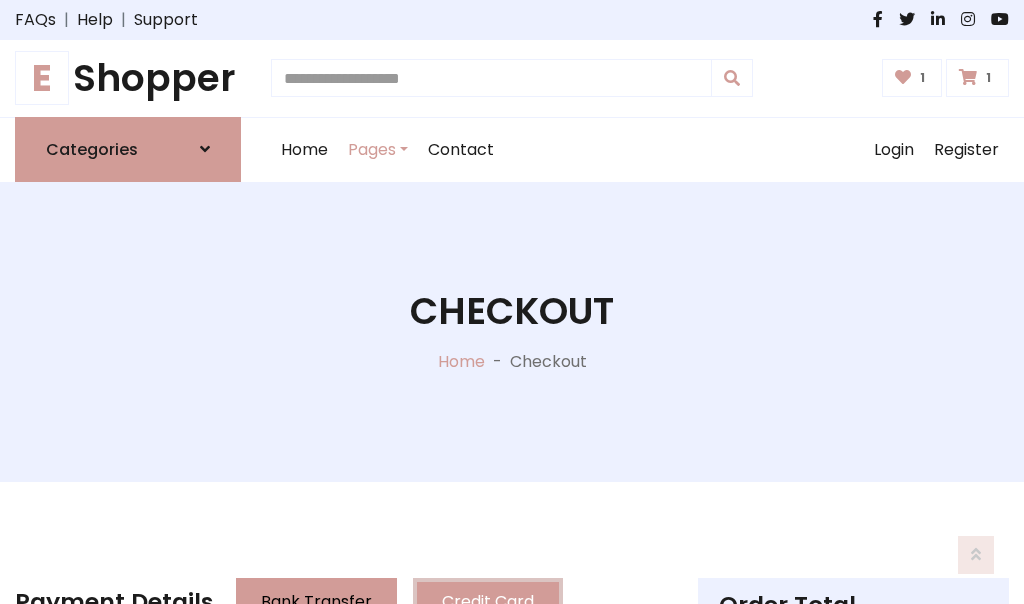 scroll, scrollTop: 201, scrollLeft: 0, axis: vertical 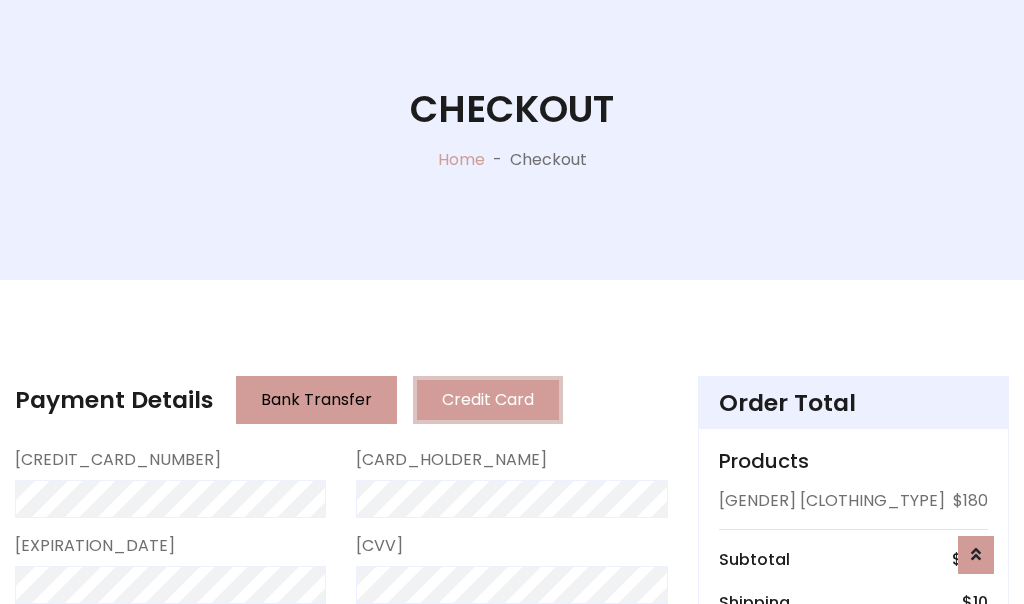 click on "Go to shipping" at bounding box center (853, 816) 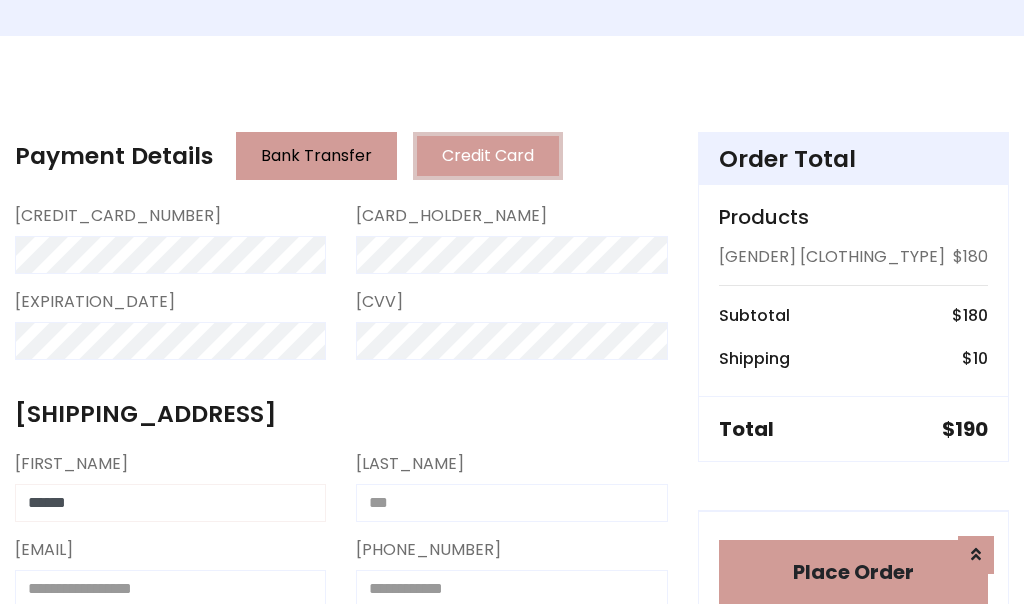 type on "******" 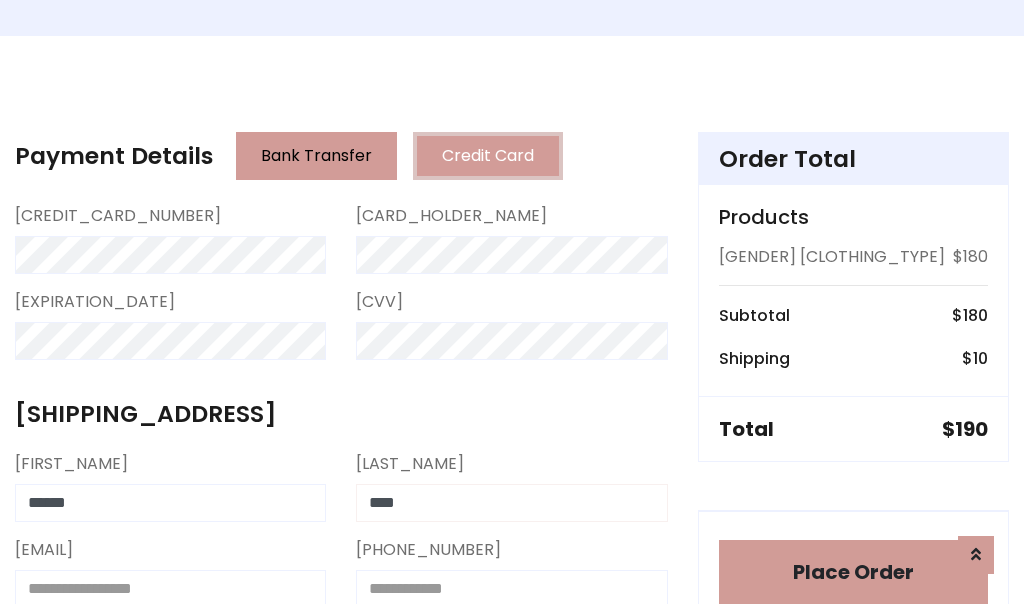 type on "****" 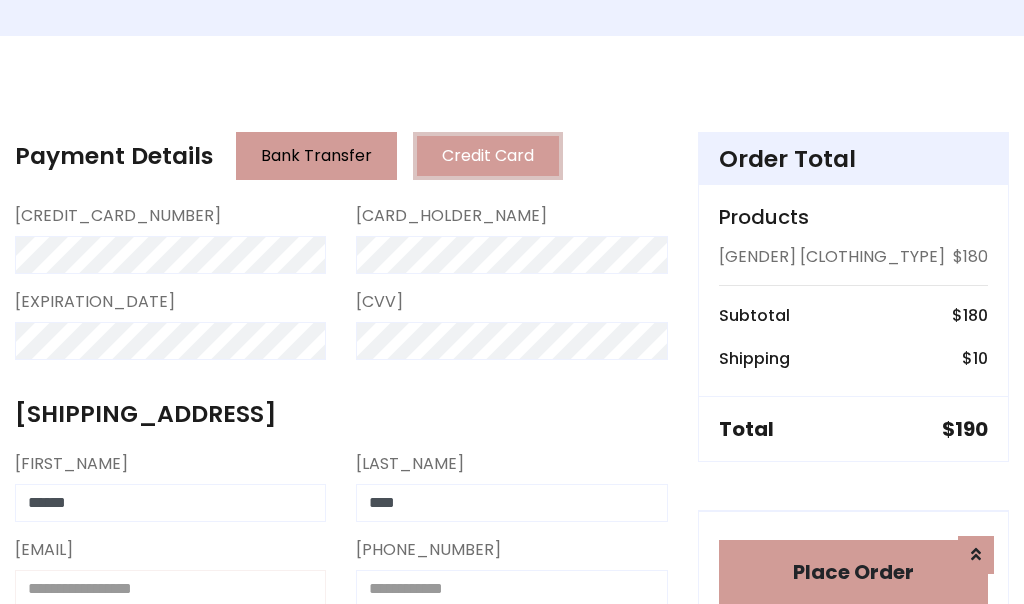 scroll, scrollTop: 450, scrollLeft: 0, axis: vertical 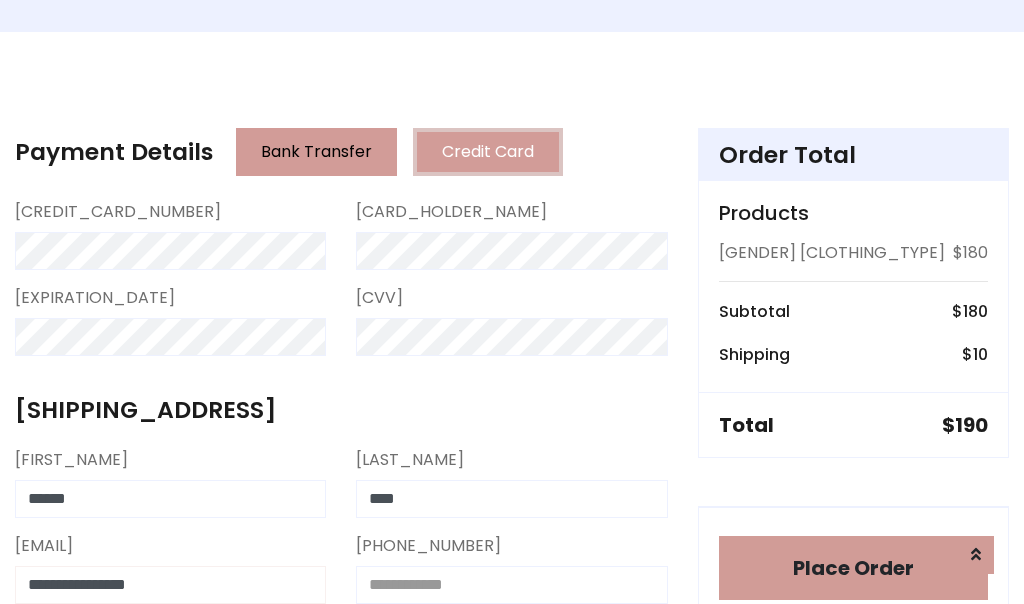 type on "**********" 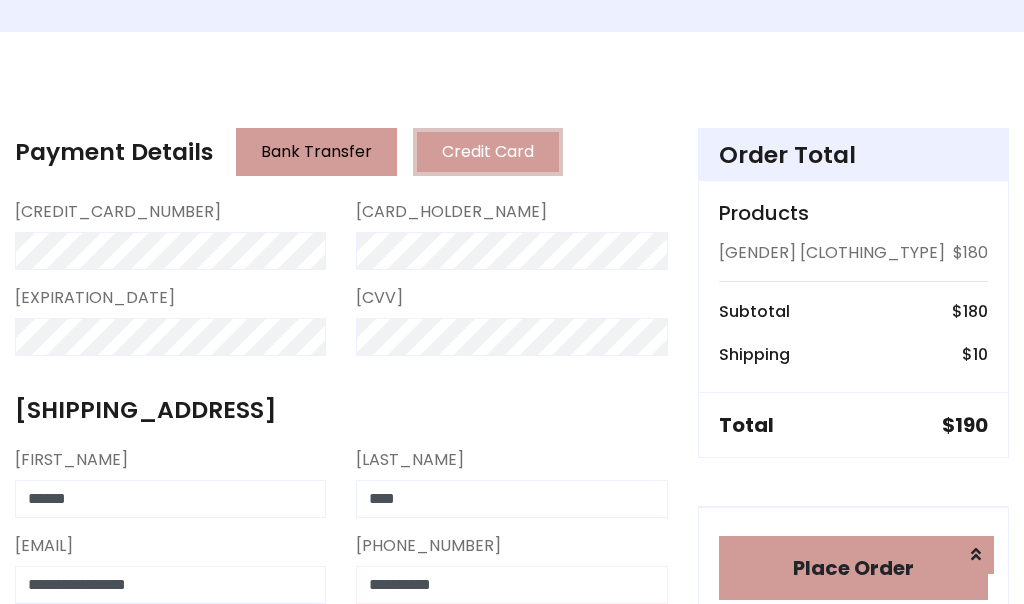 scroll, scrollTop: 573, scrollLeft: 0, axis: vertical 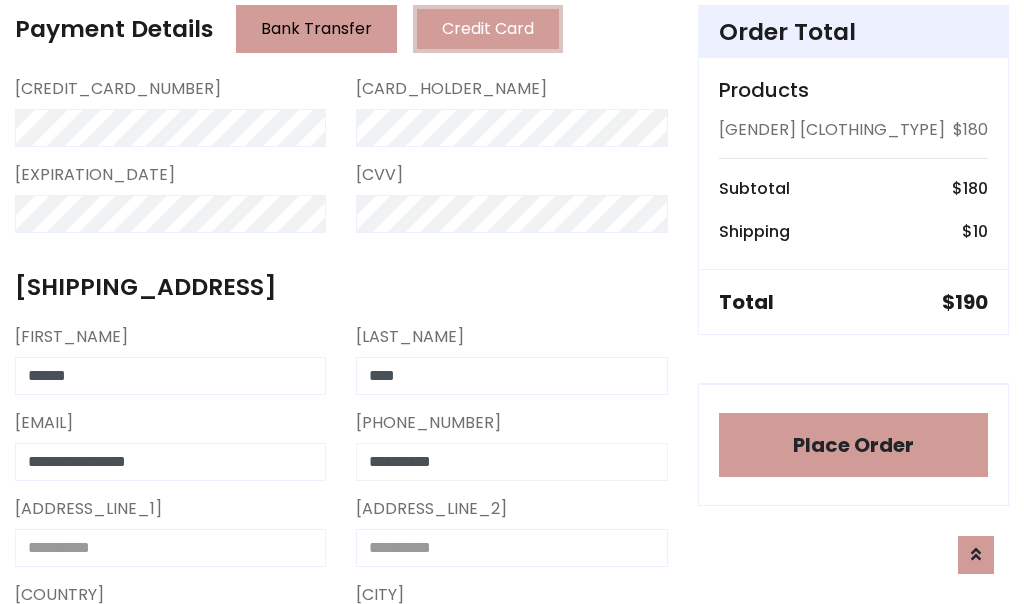 type on "**********" 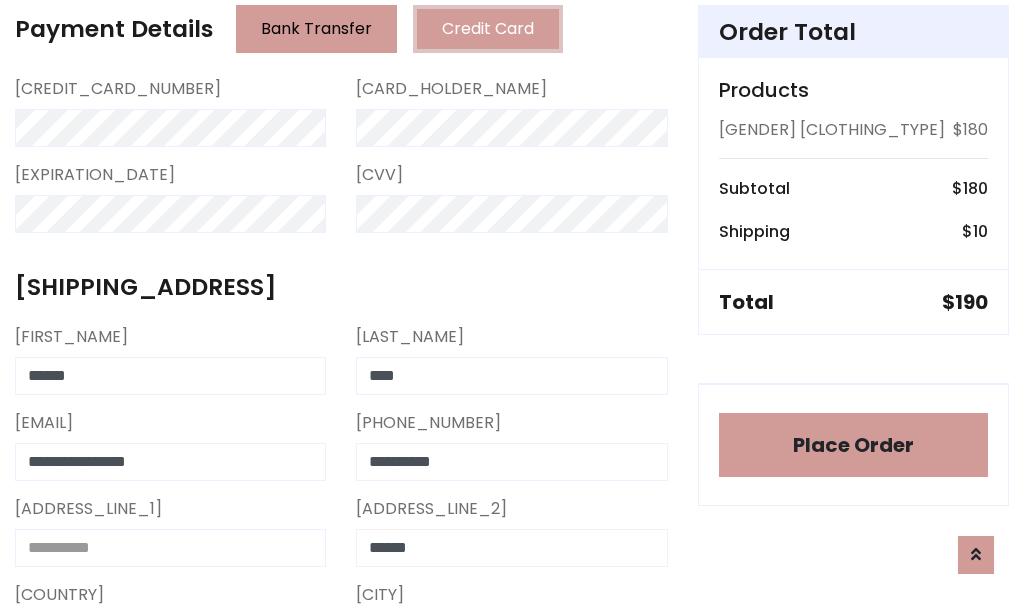type on "******" 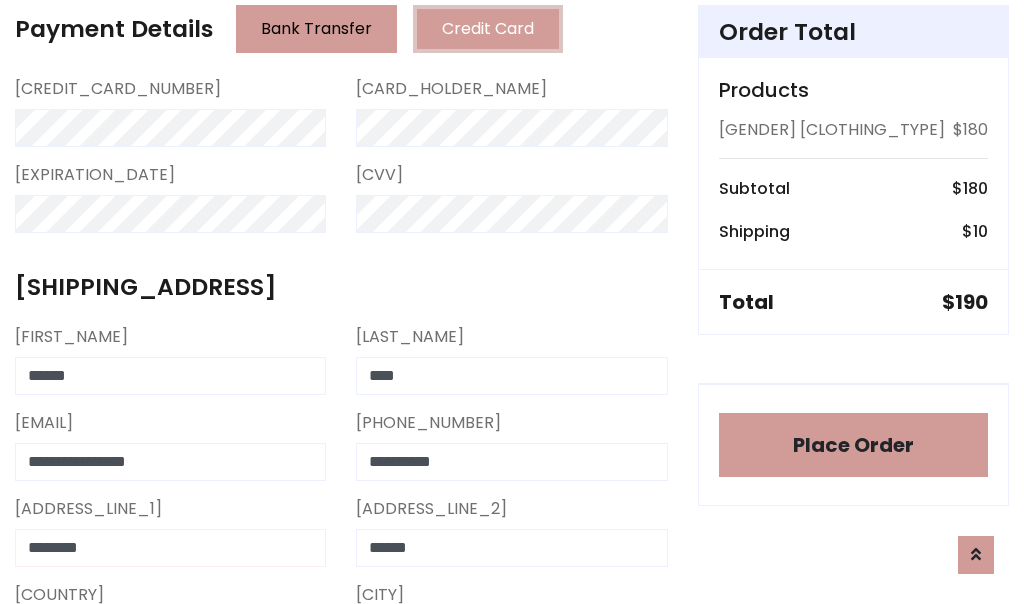 type on "********" 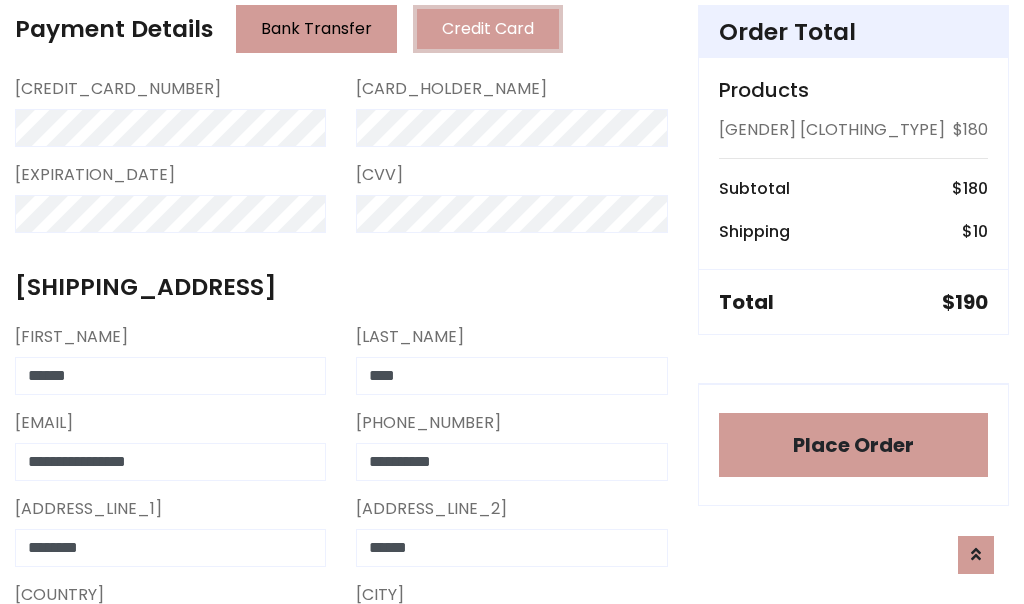 scroll, scrollTop: 905, scrollLeft: 0, axis: vertical 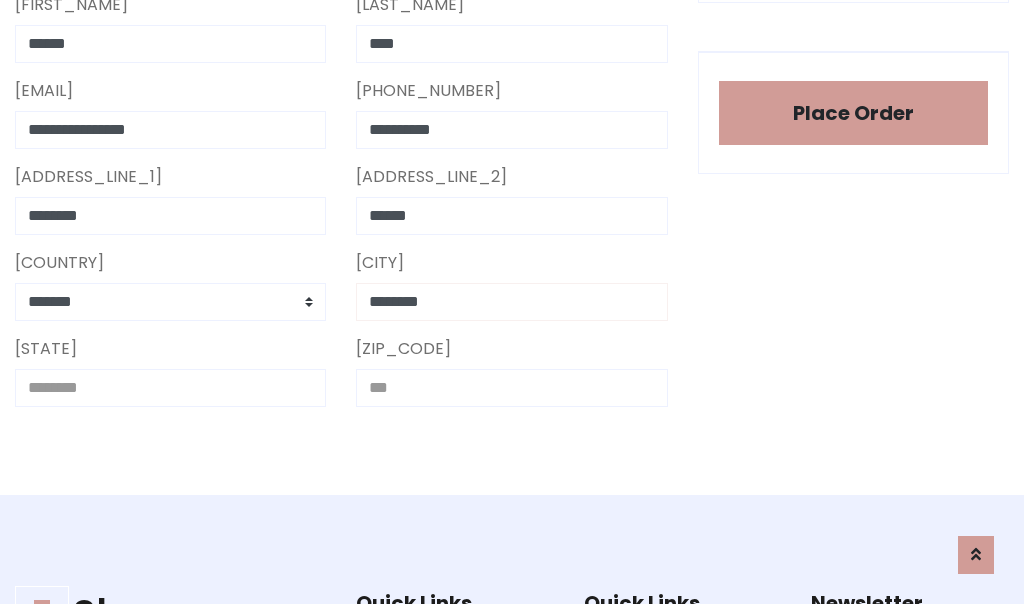 type on "********" 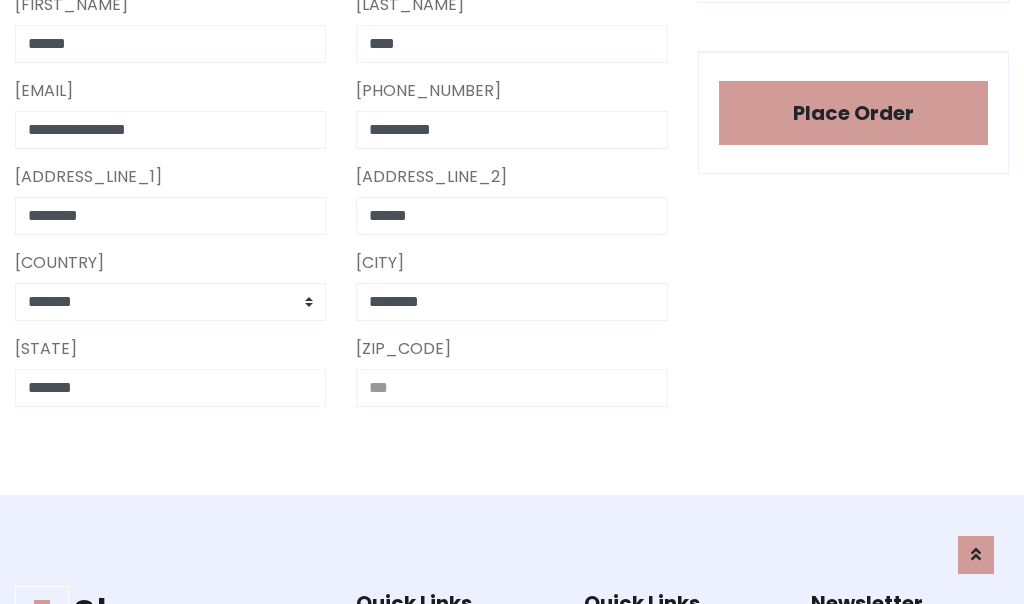 type on "*******" 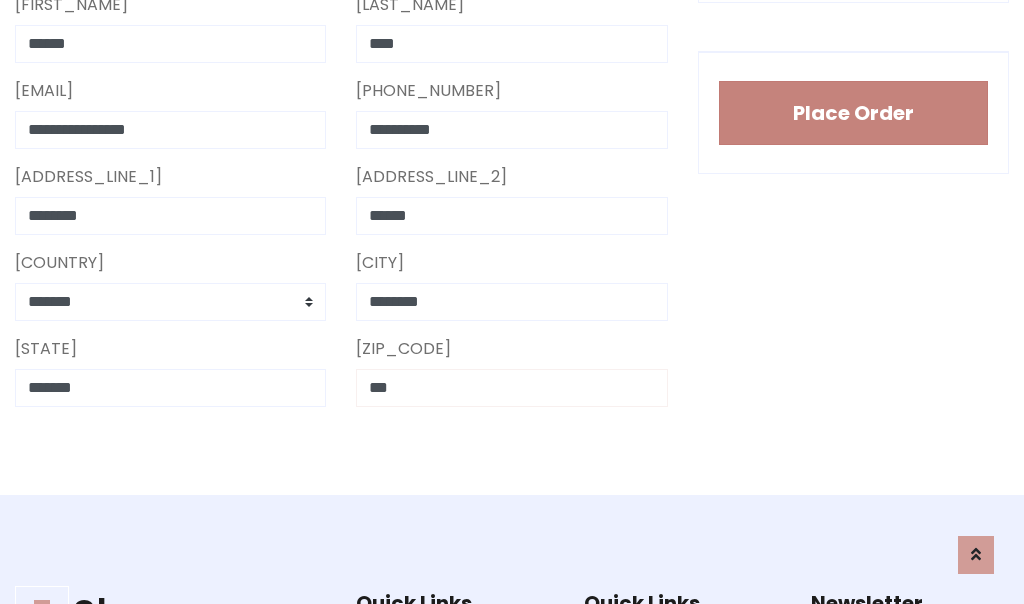 type on "***" 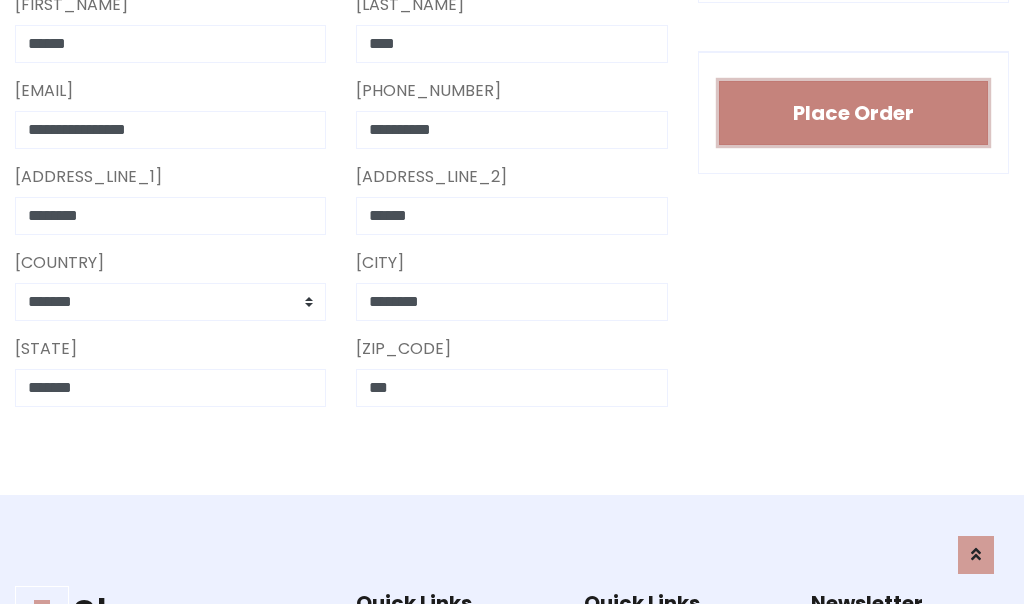 click on "Place Order" at bounding box center [853, 113] 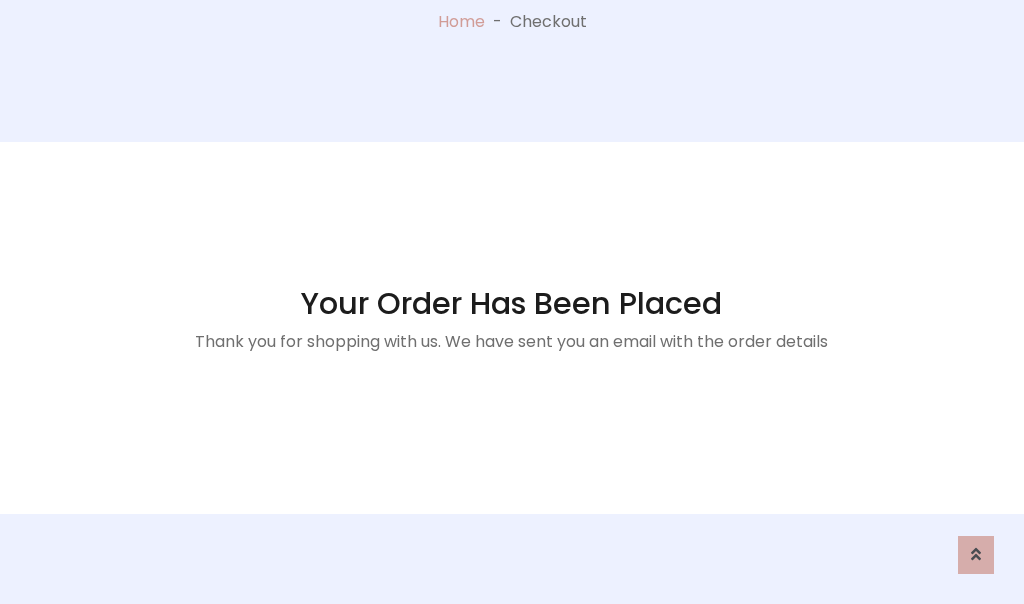 scroll, scrollTop: 0, scrollLeft: 0, axis: both 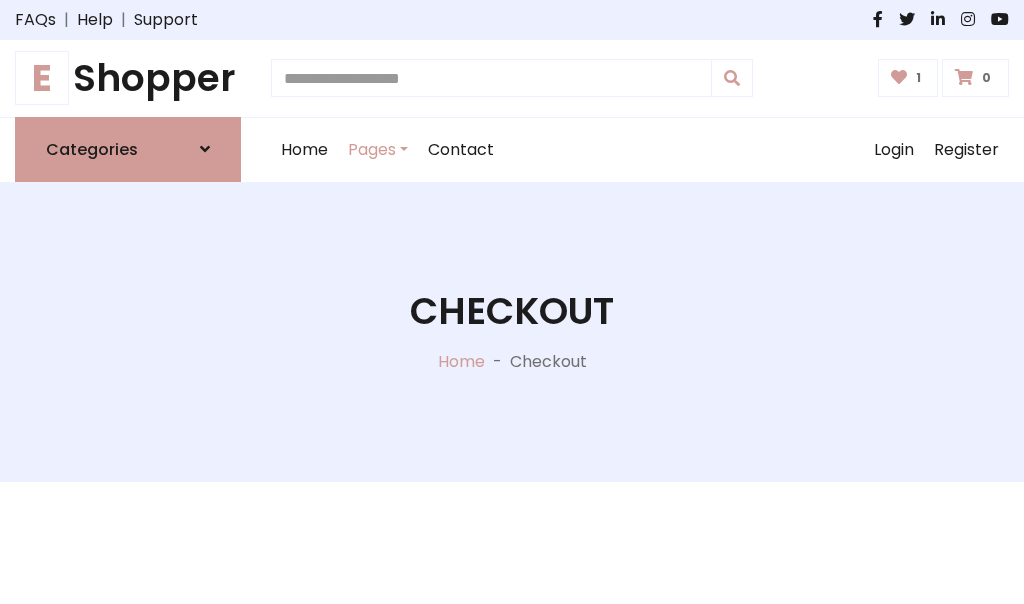 click on "[COLOR]" at bounding box center [42, 78] 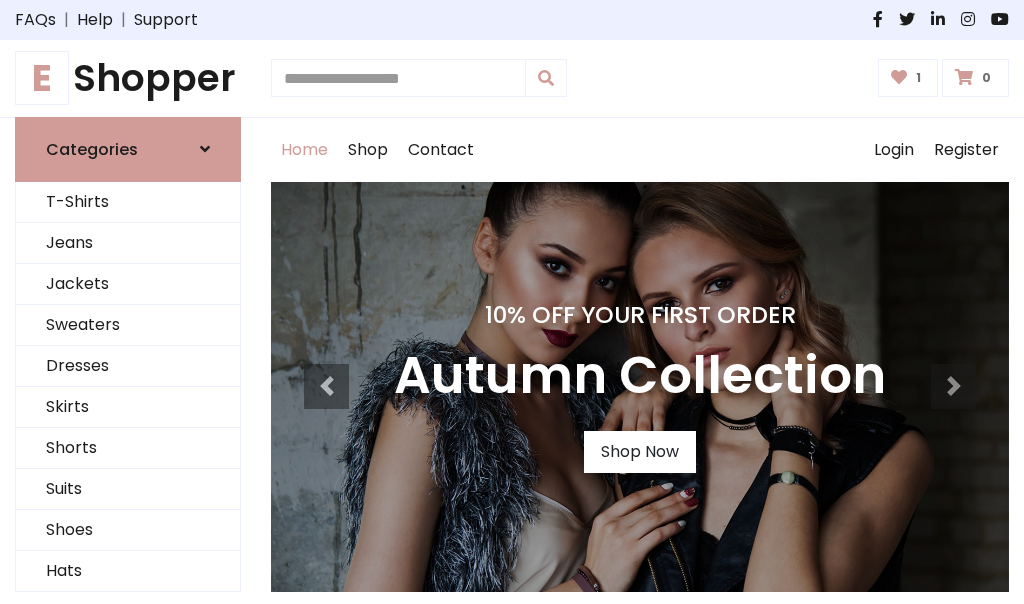 scroll, scrollTop: 0, scrollLeft: 0, axis: both 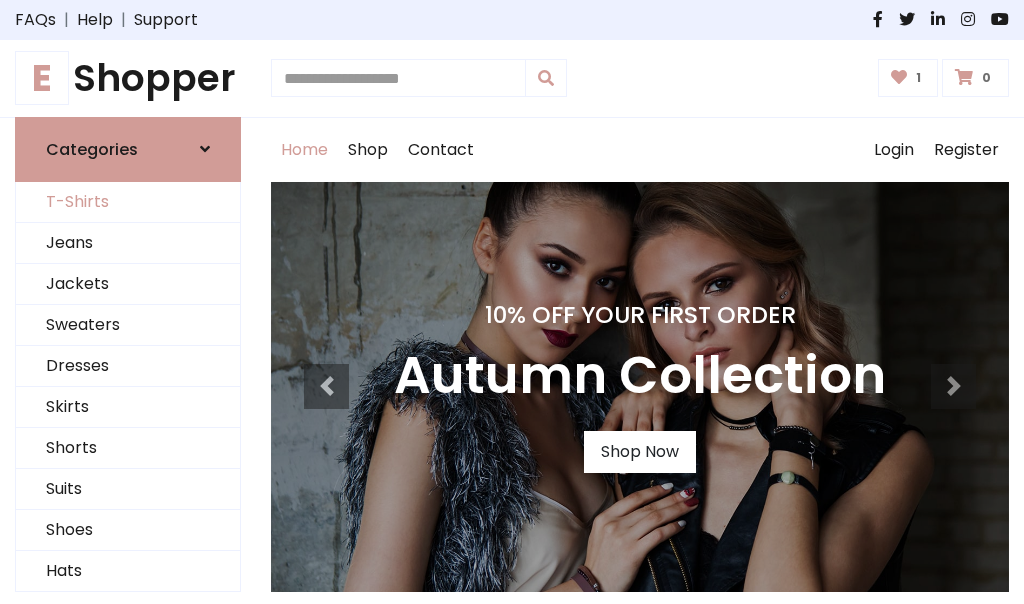 click on "T-Shirts" at bounding box center [128, 202] 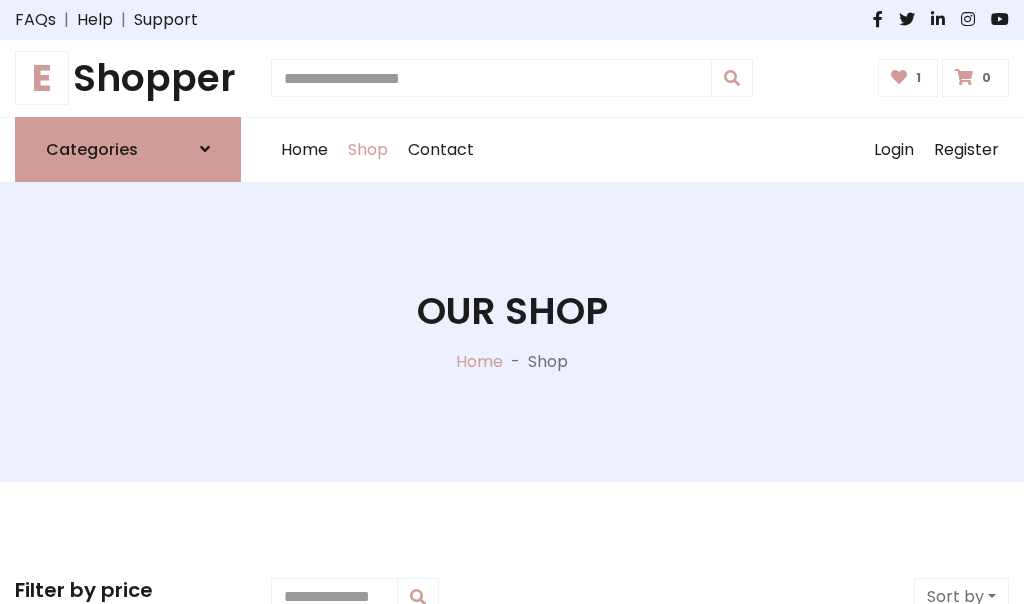 scroll, scrollTop: 0, scrollLeft: 0, axis: both 